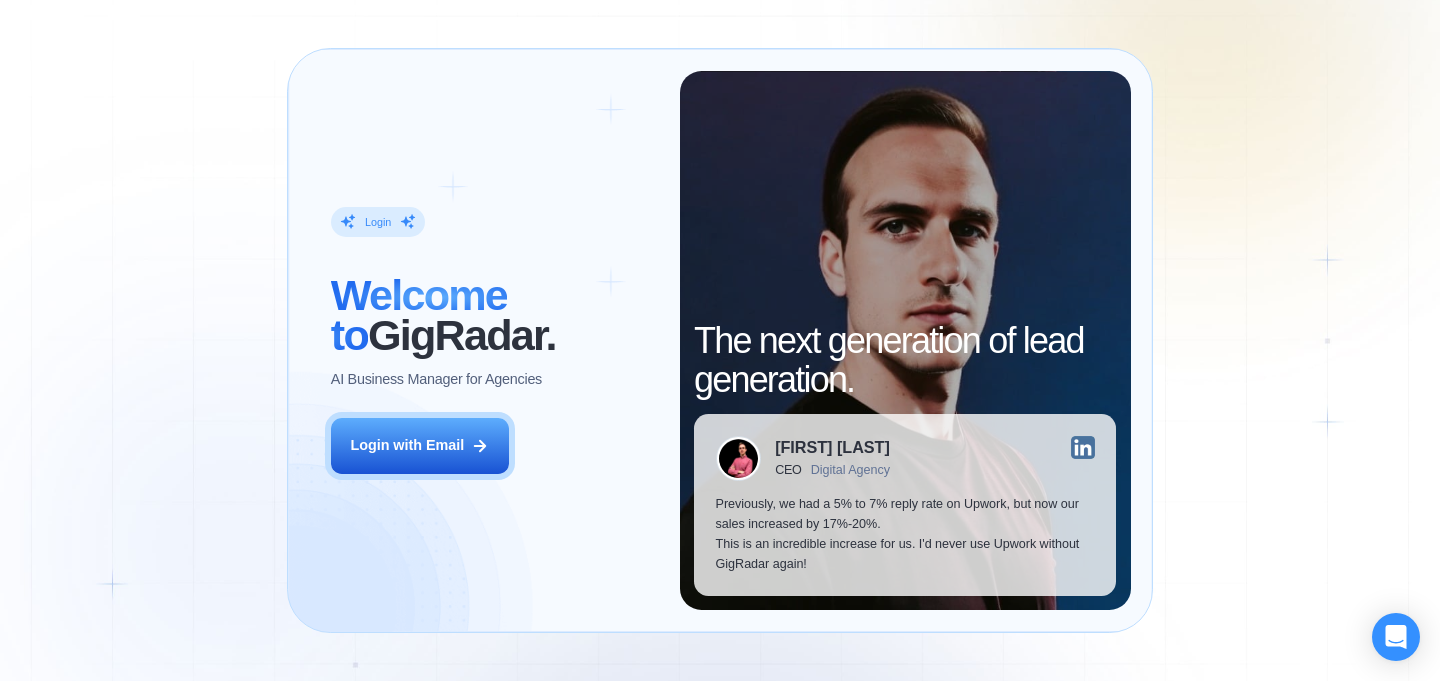 scroll, scrollTop: 0, scrollLeft: 0, axis: both 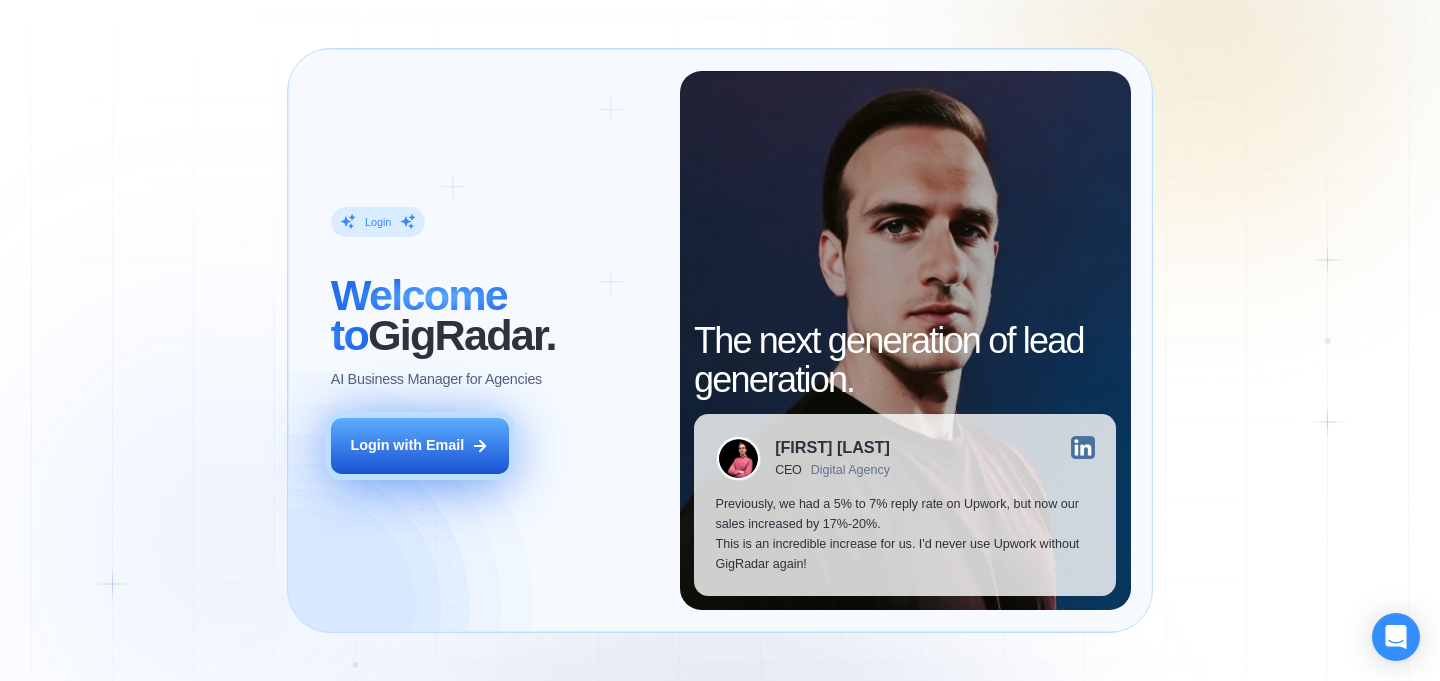 click on "Login with Email" at bounding box center (420, 446) 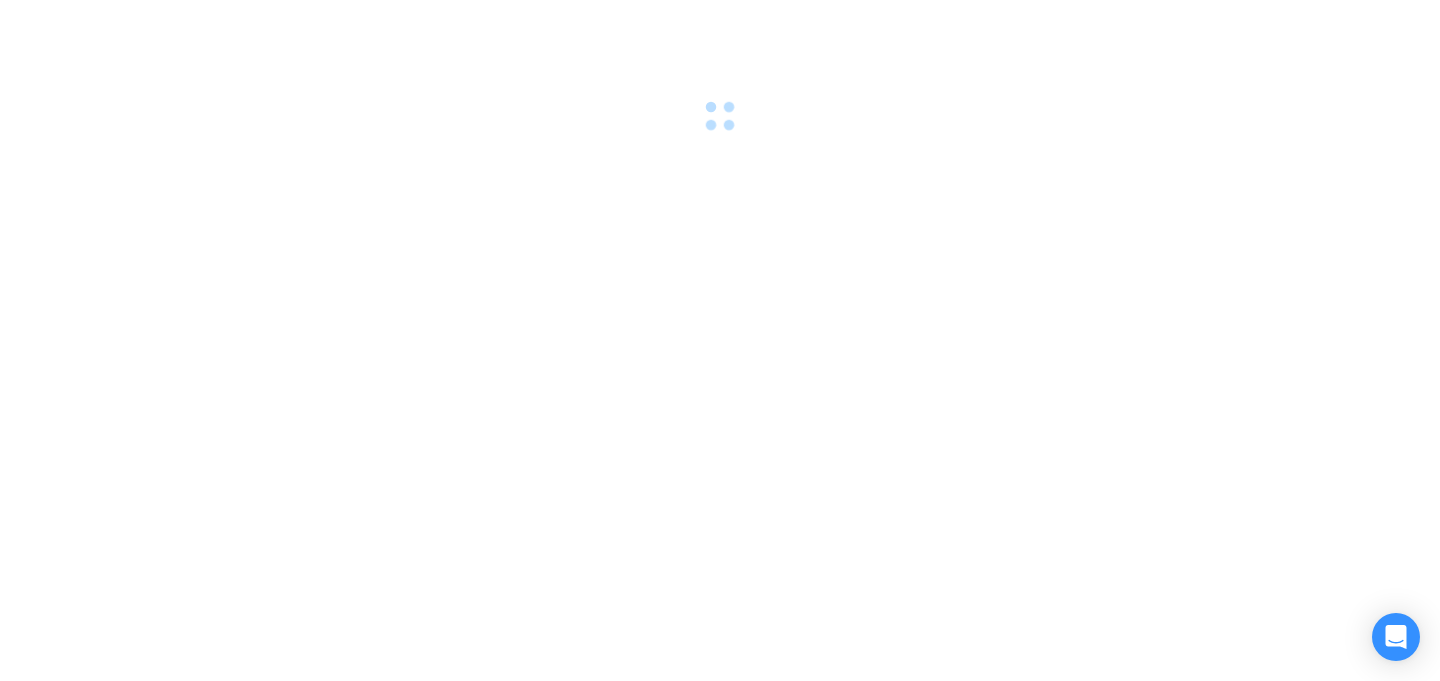 scroll, scrollTop: 0, scrollLeft: 0, axis: both 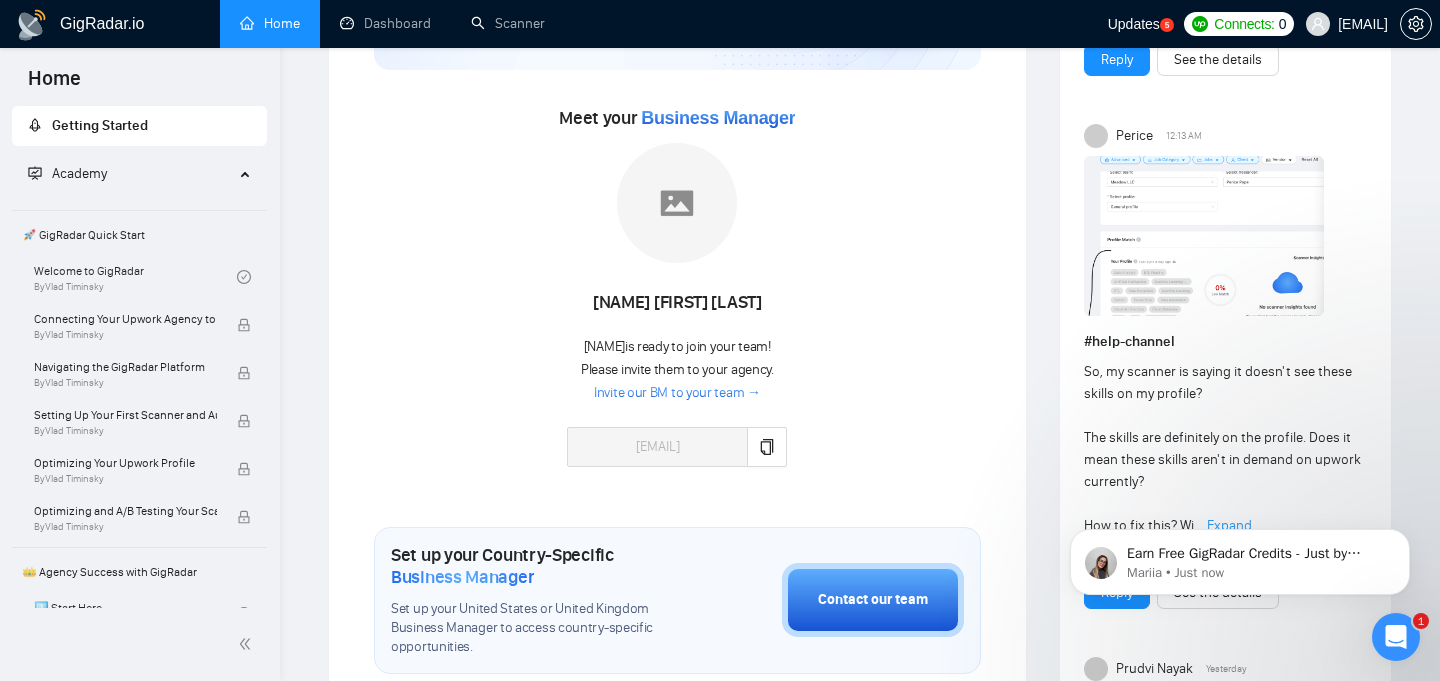 click on "Invite our BM to your team →" at bounding box center [677, 393] 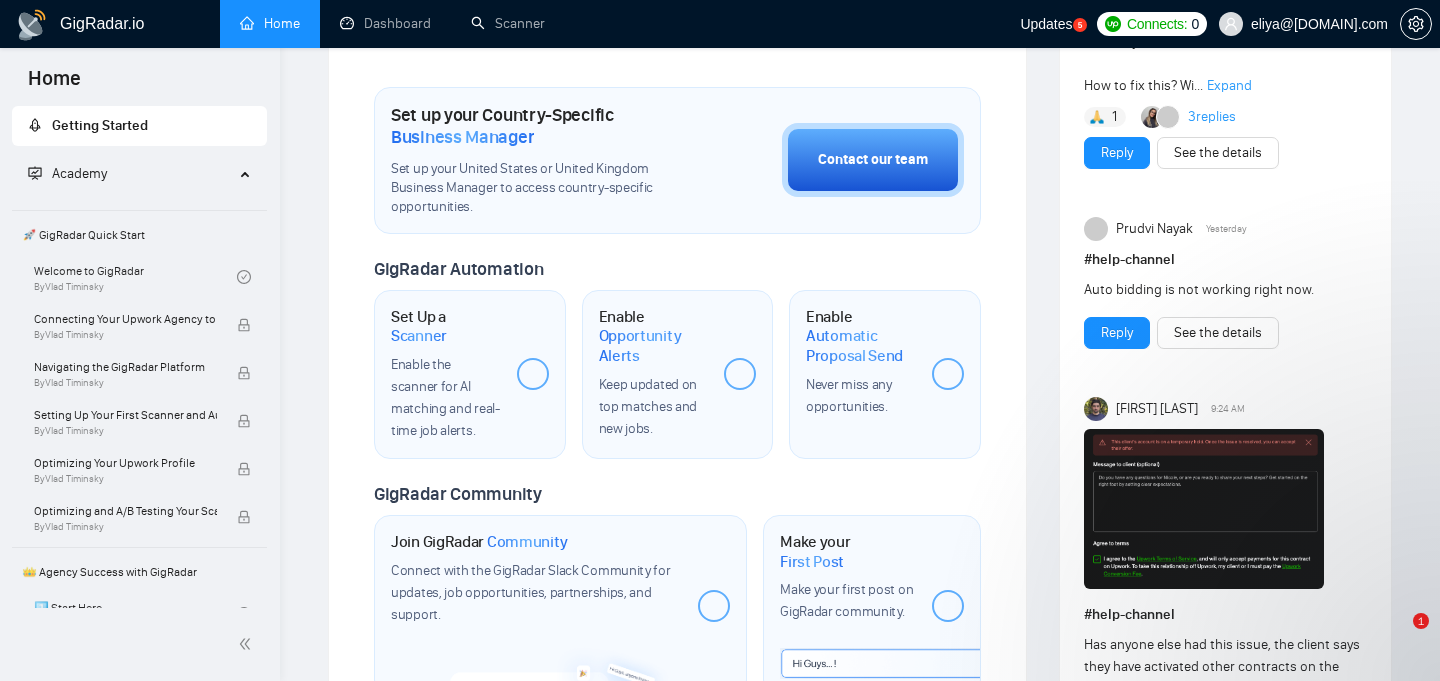 scroll, scrollTop: 713, scrollLeft: 0, axis: vertical 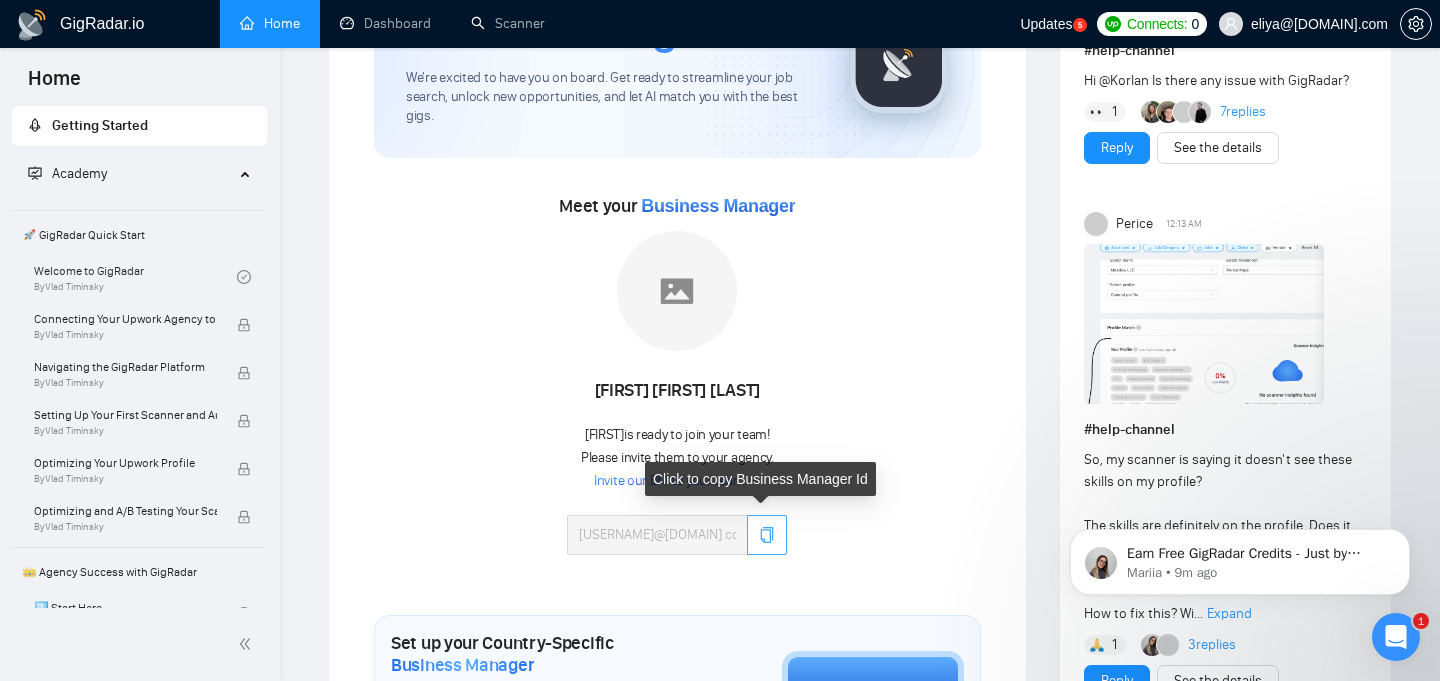 click 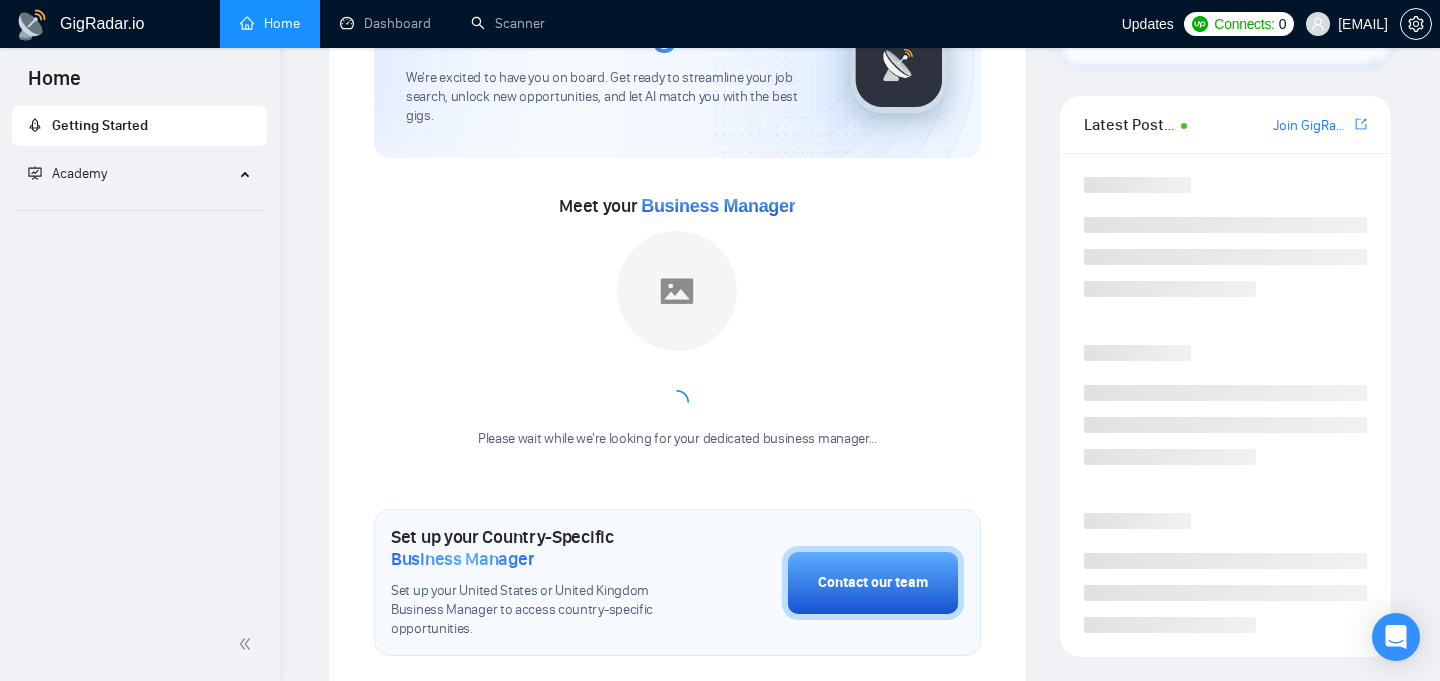 scroll, scrollTop: 155, scrollLeft: 0, axis: vertical 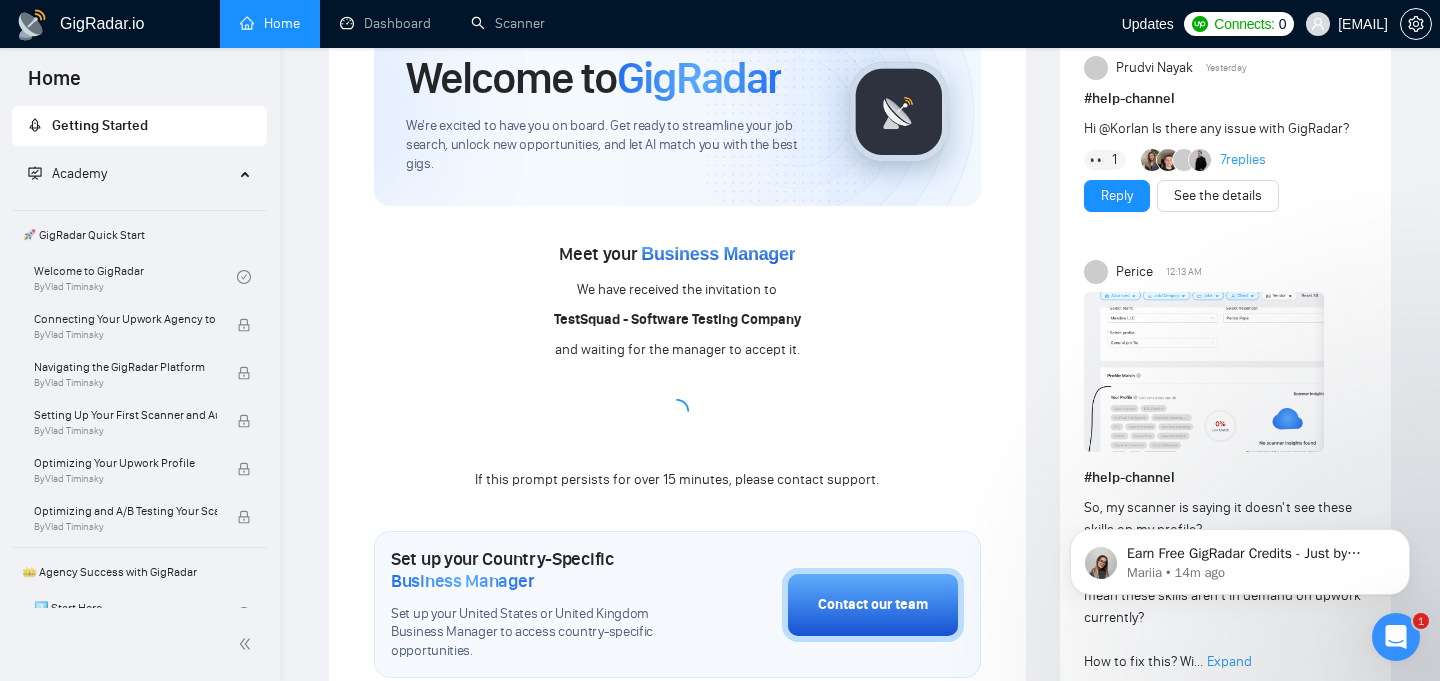 click on "Home" at bounding box center (270, 23) 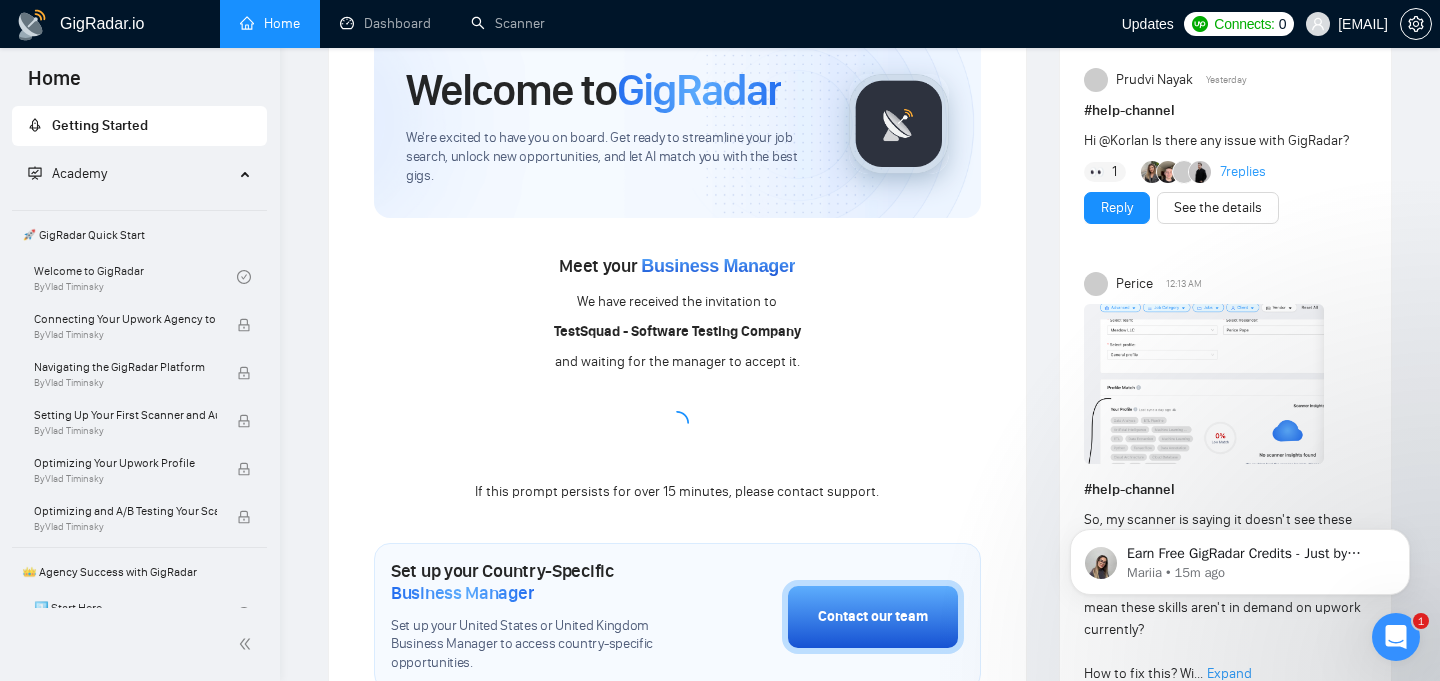 scroll, scrollTop: 89, scrollLeft: 0, axis: vertical 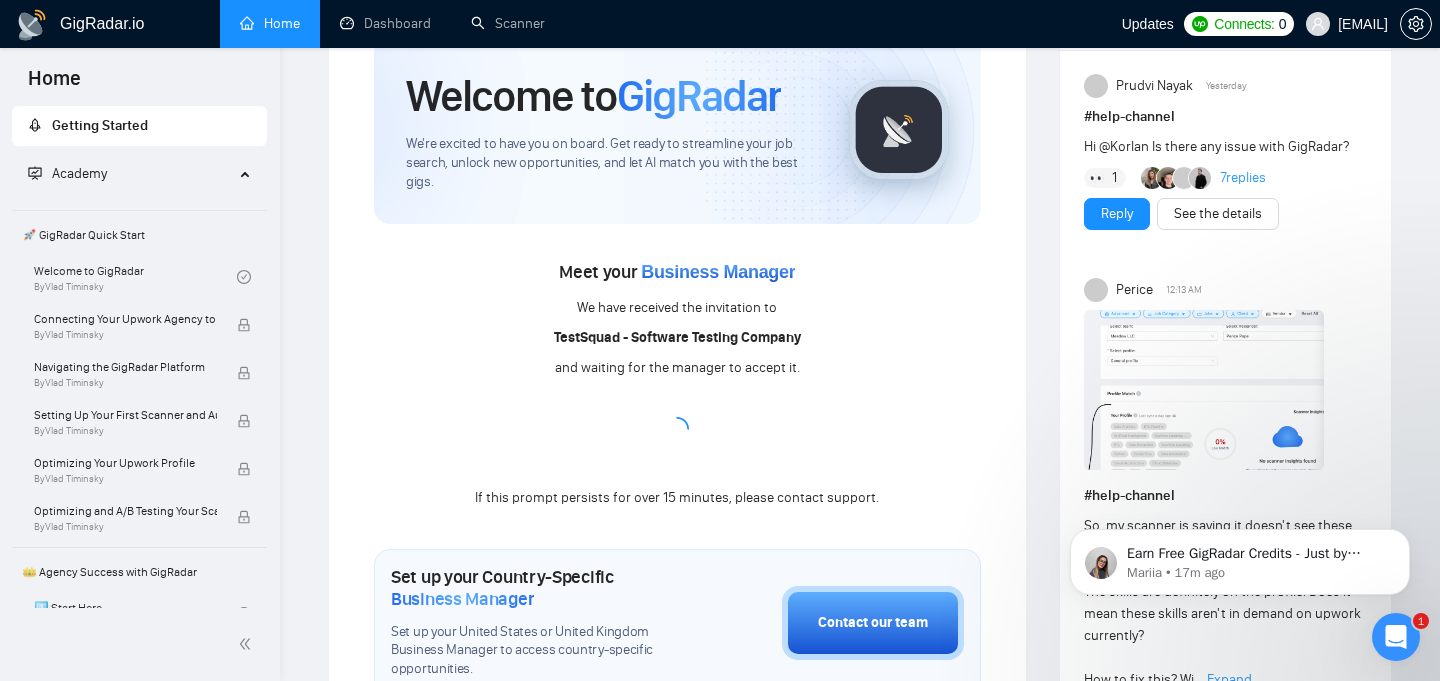 click 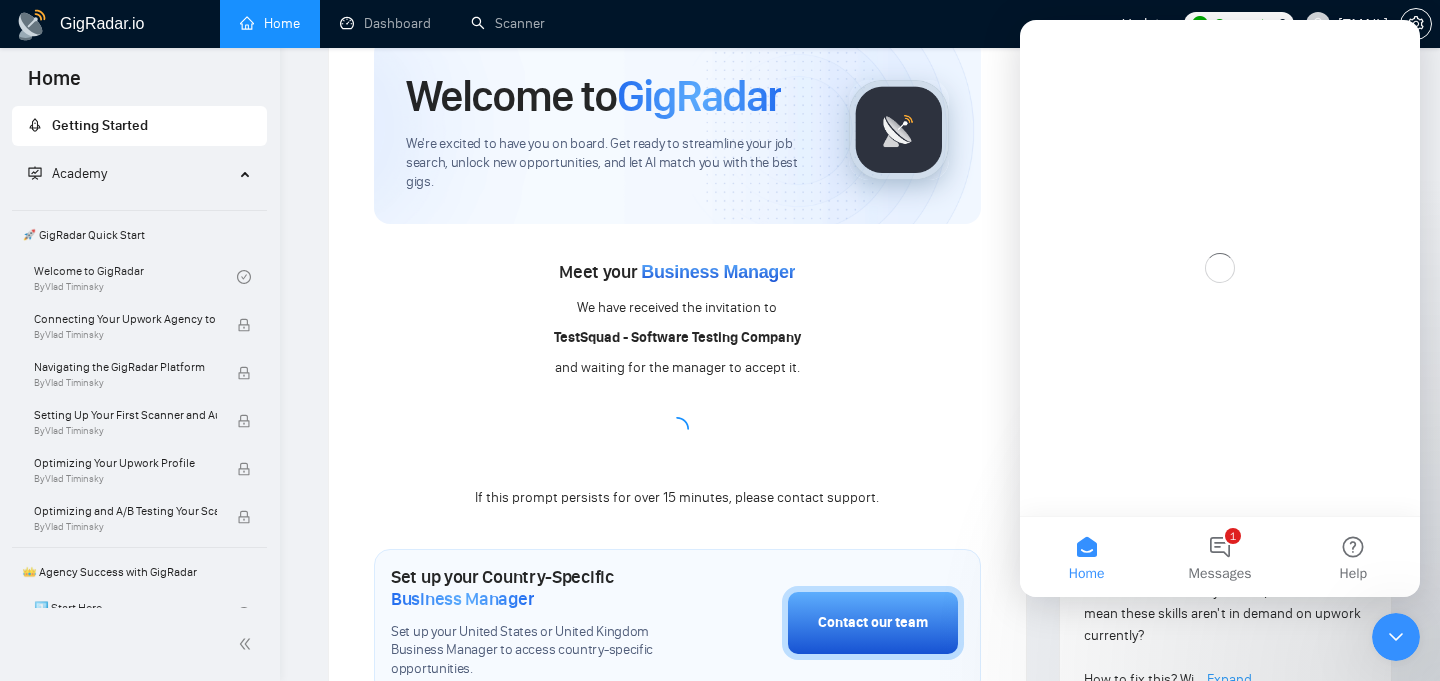scroll, scrollTop: 0, scrollLeft: 0, axis: both 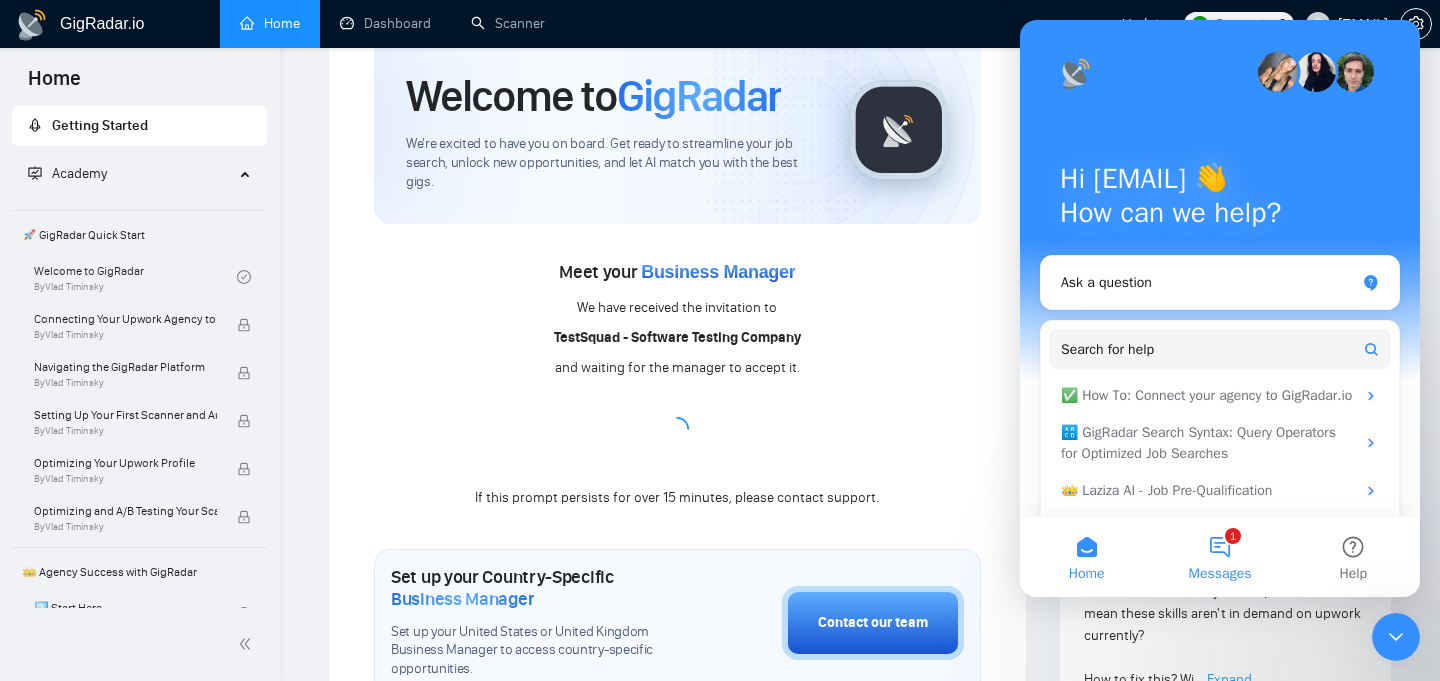 click on "1 Messages" at bounding box center (1219, 557) 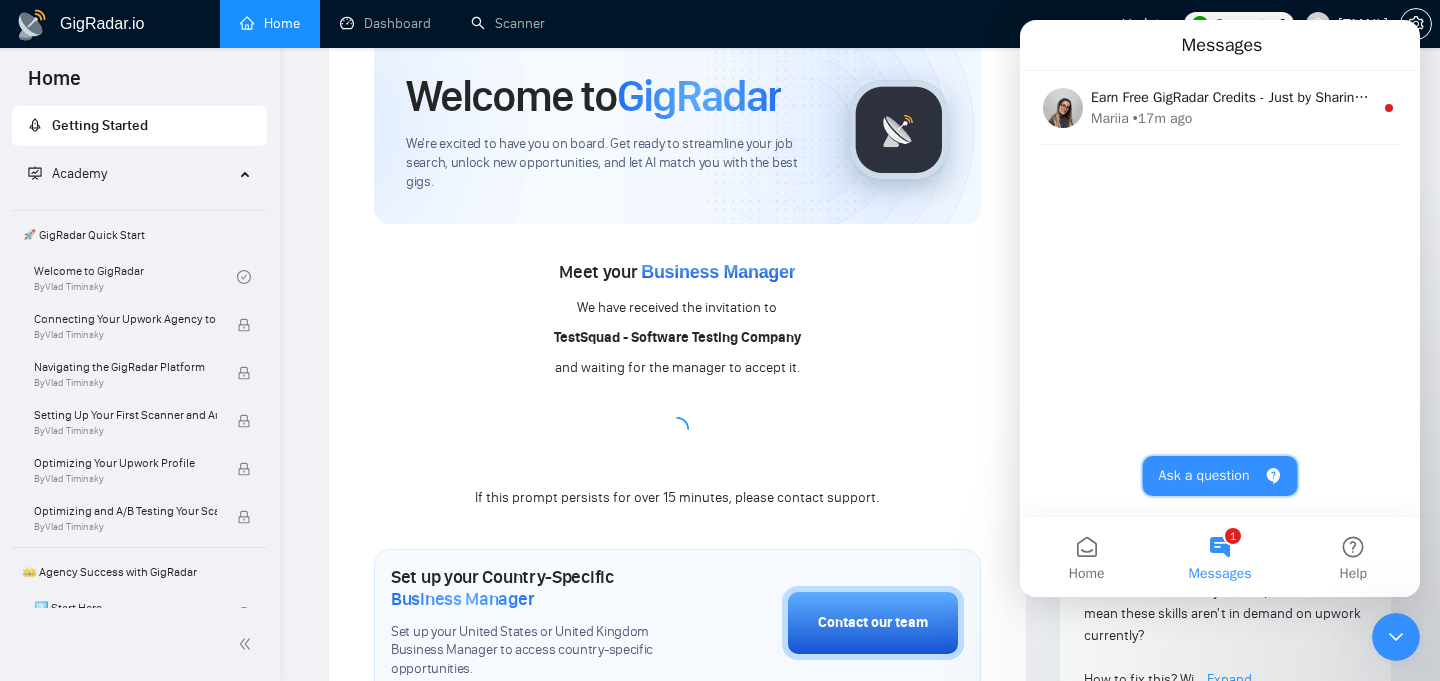 click on "Ask a question" at bounding box center [1220, 476] 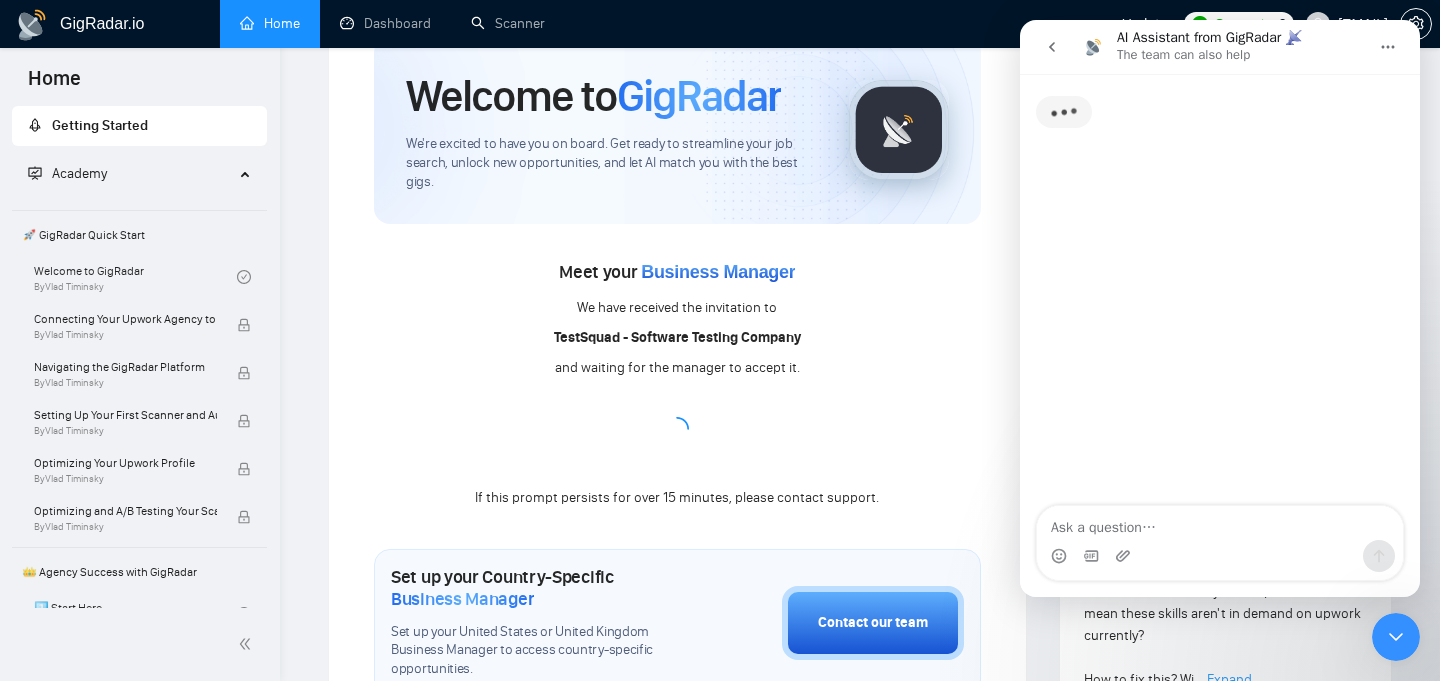 click at bounding box center [1220, 523] 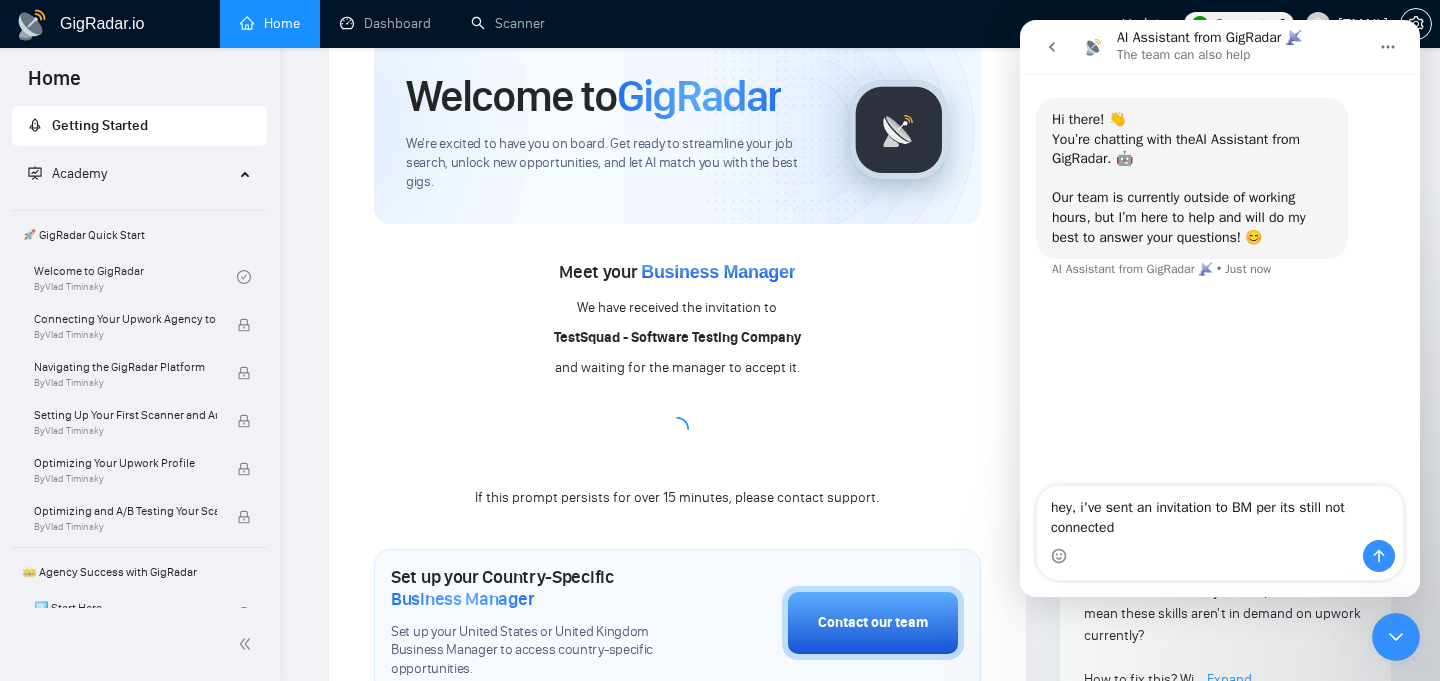 drag, startPoint x: 803, startPoint y: 367, endPoint x: 566, endPoint y: 292, distance: 248.58398 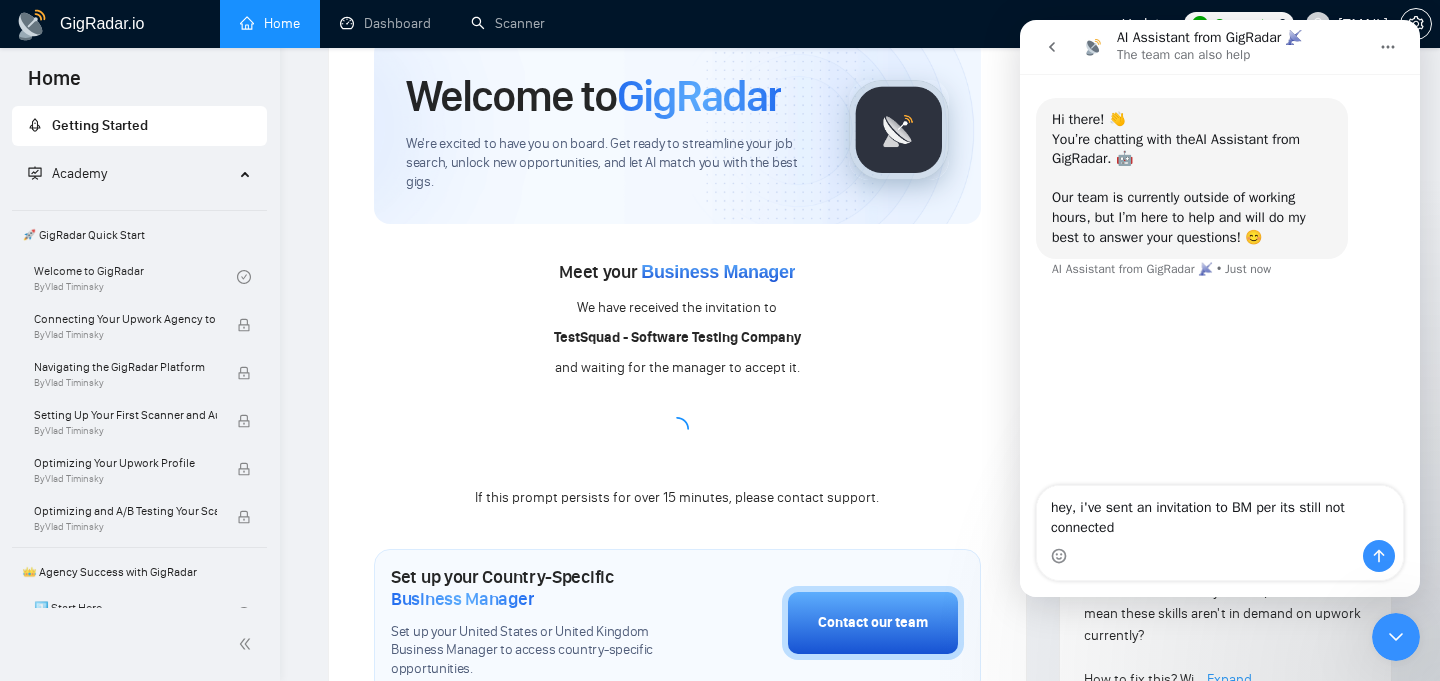 click on "Meet your   Business Manager We have received the invitation to  TestSquad - Software Testing Company  and waiting for the manager to accept it.    If this prompt persists for over 15 minutes, please contact support." at bounding box center (677, 383) 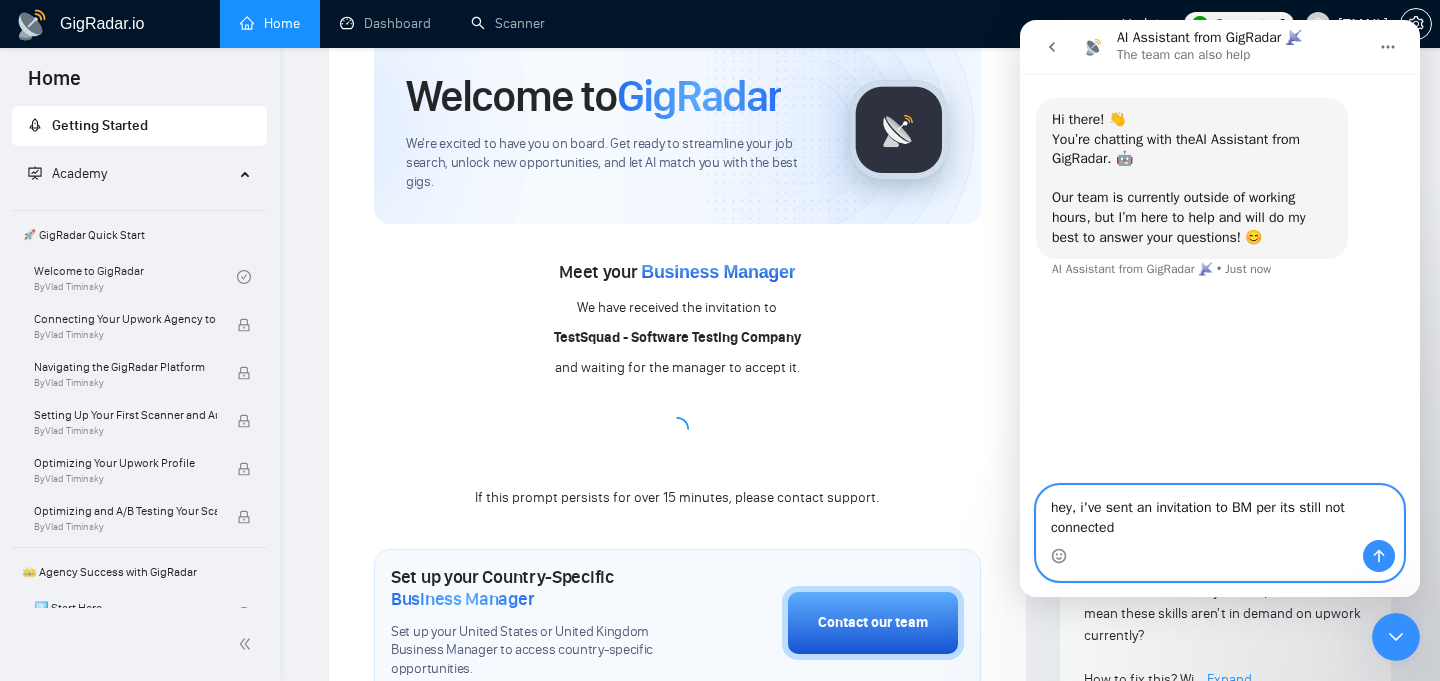 click on "hey, i've sent an invitation to BM per its still not connected" at bounding box center [1220, 513] 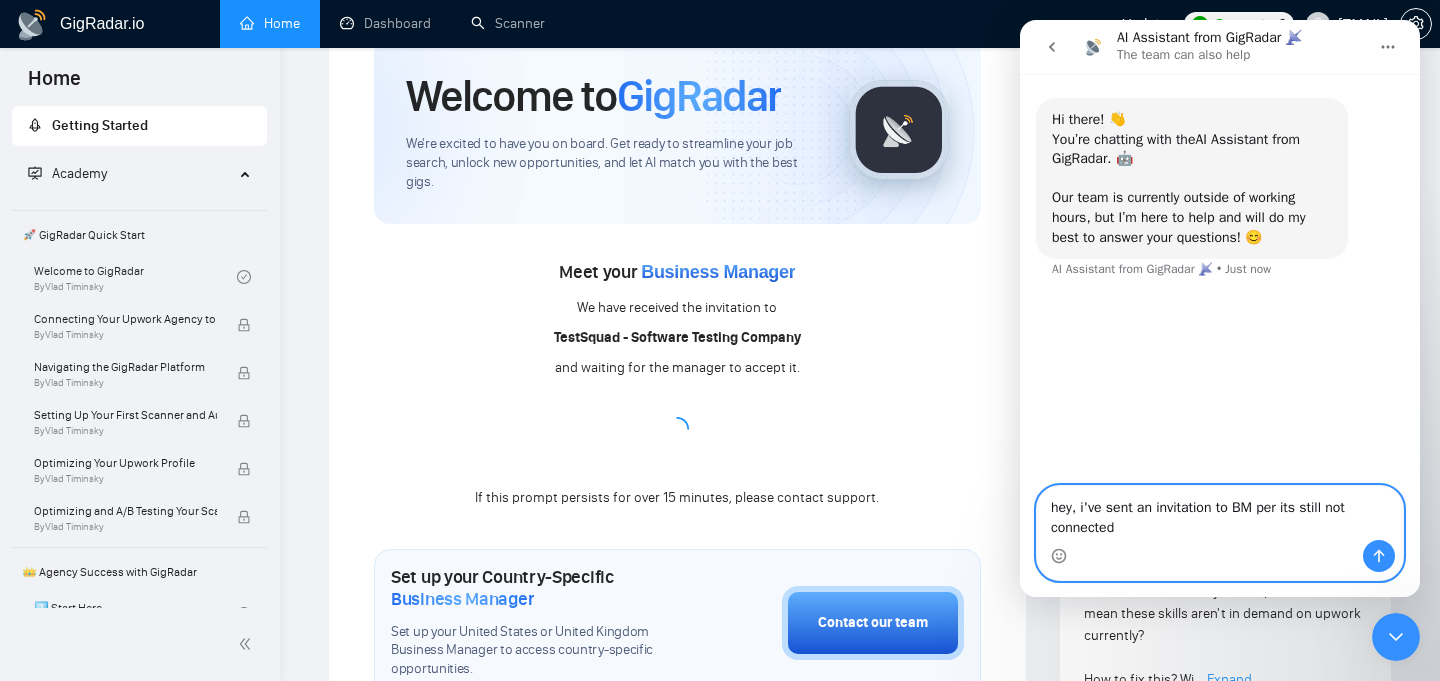 type on "hey, i've sent an invitation to BM per its still not connected." 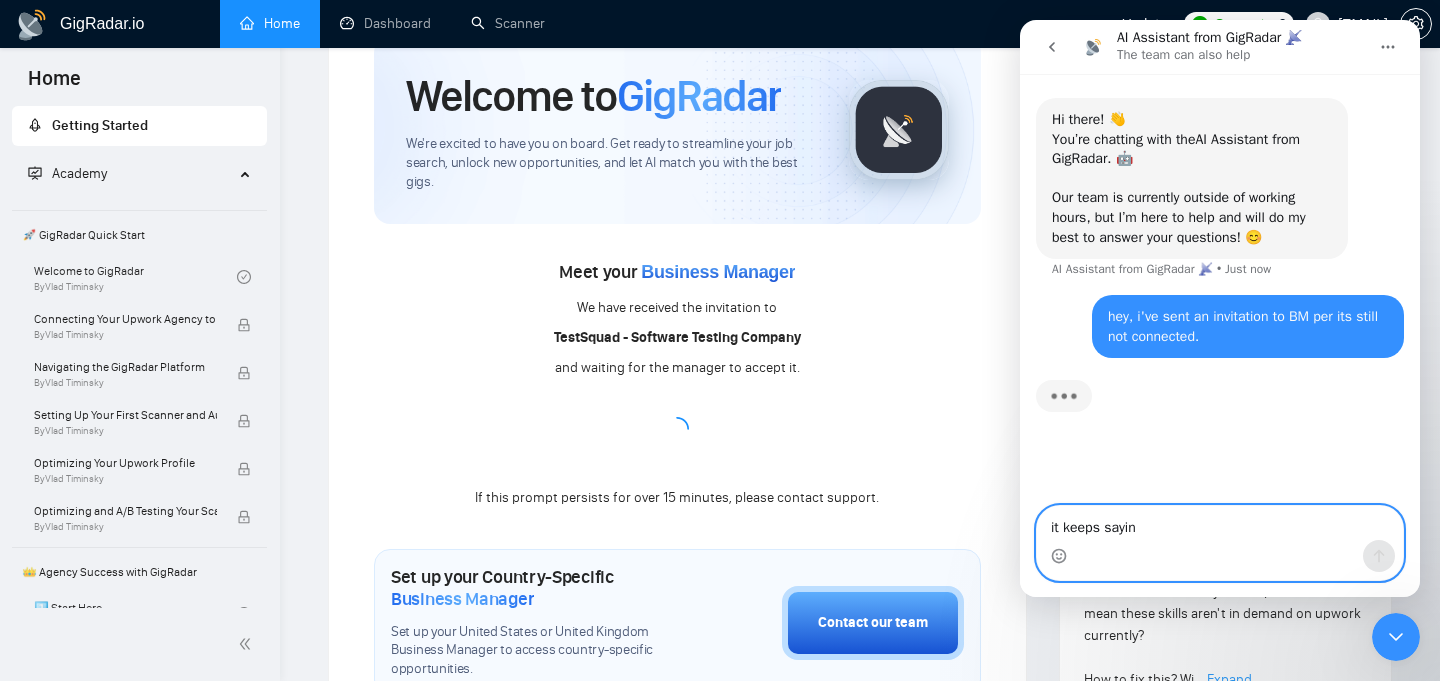 type on "it keeps saying" 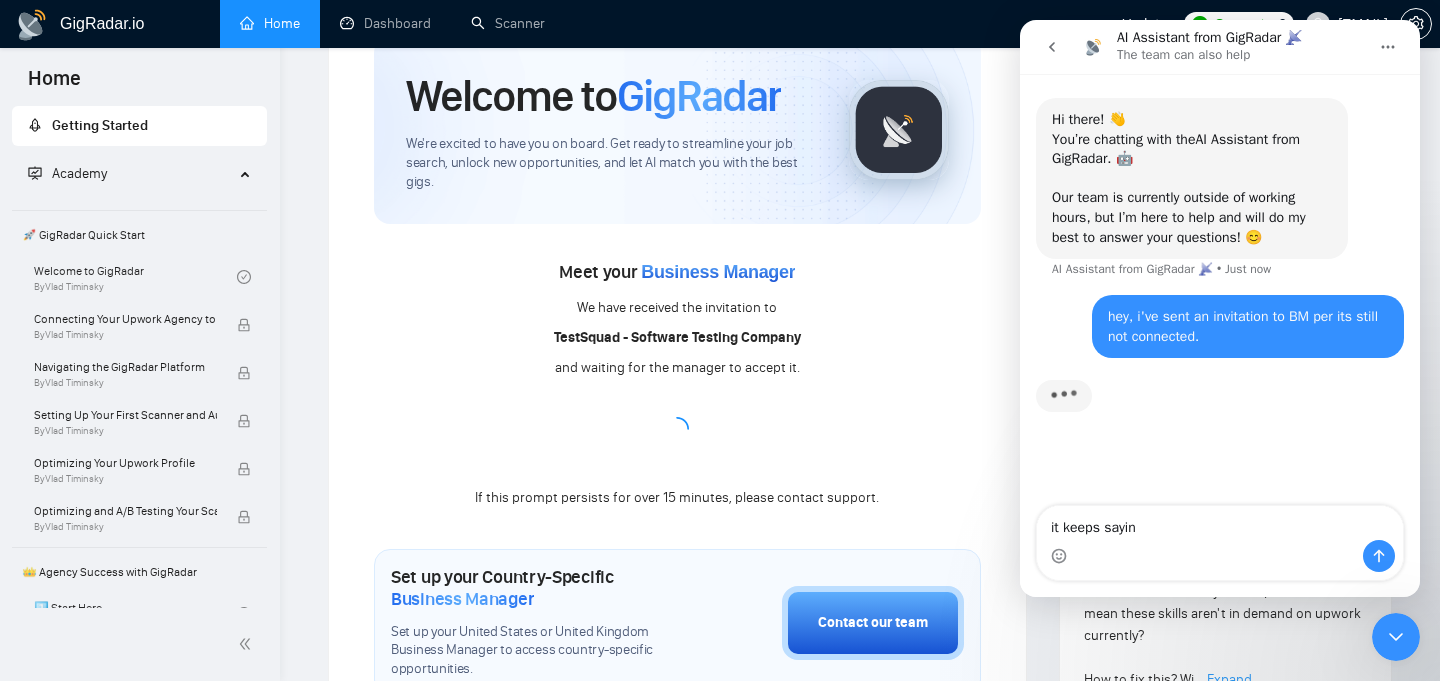 type on "it keeps sayin
We have received the invitation to
TestSquad - Software Testing Company
and waiting for the manager to accept it." 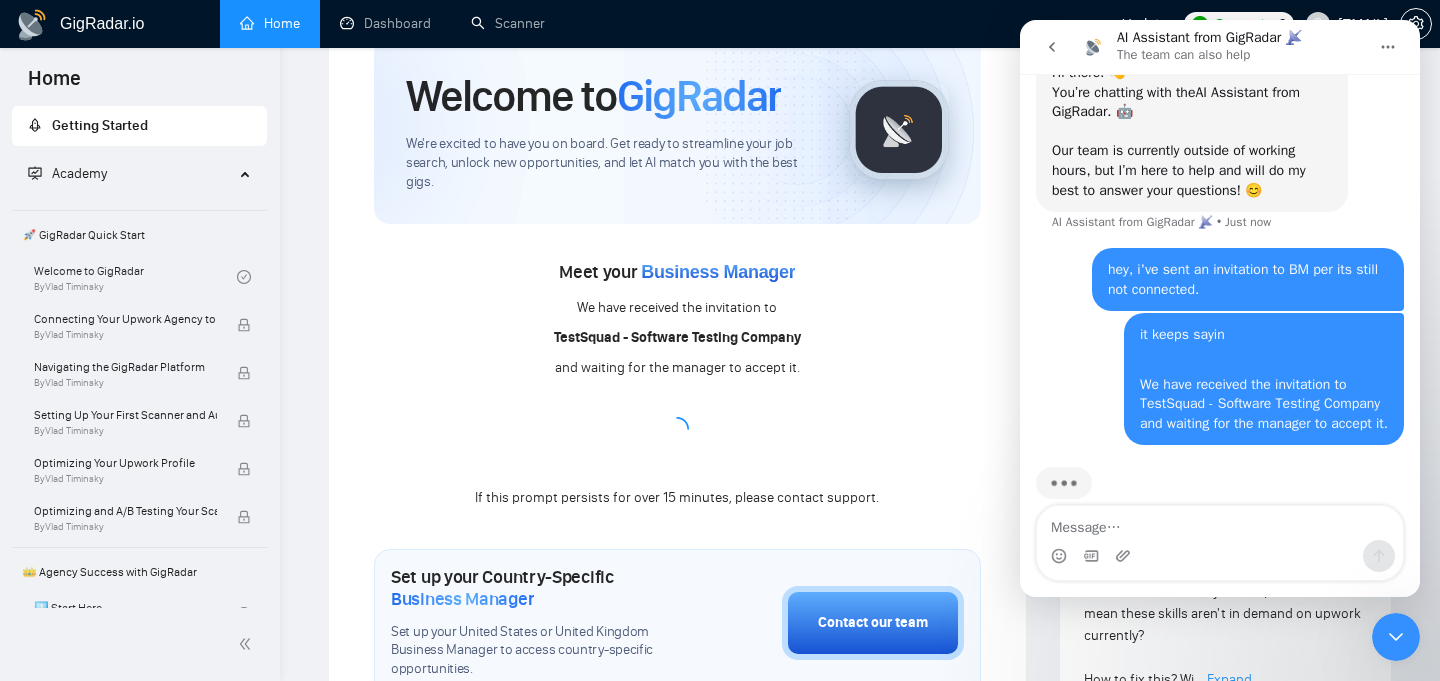 scroll, scrollTop: 73, scrollLeft: 0, axis: vertical 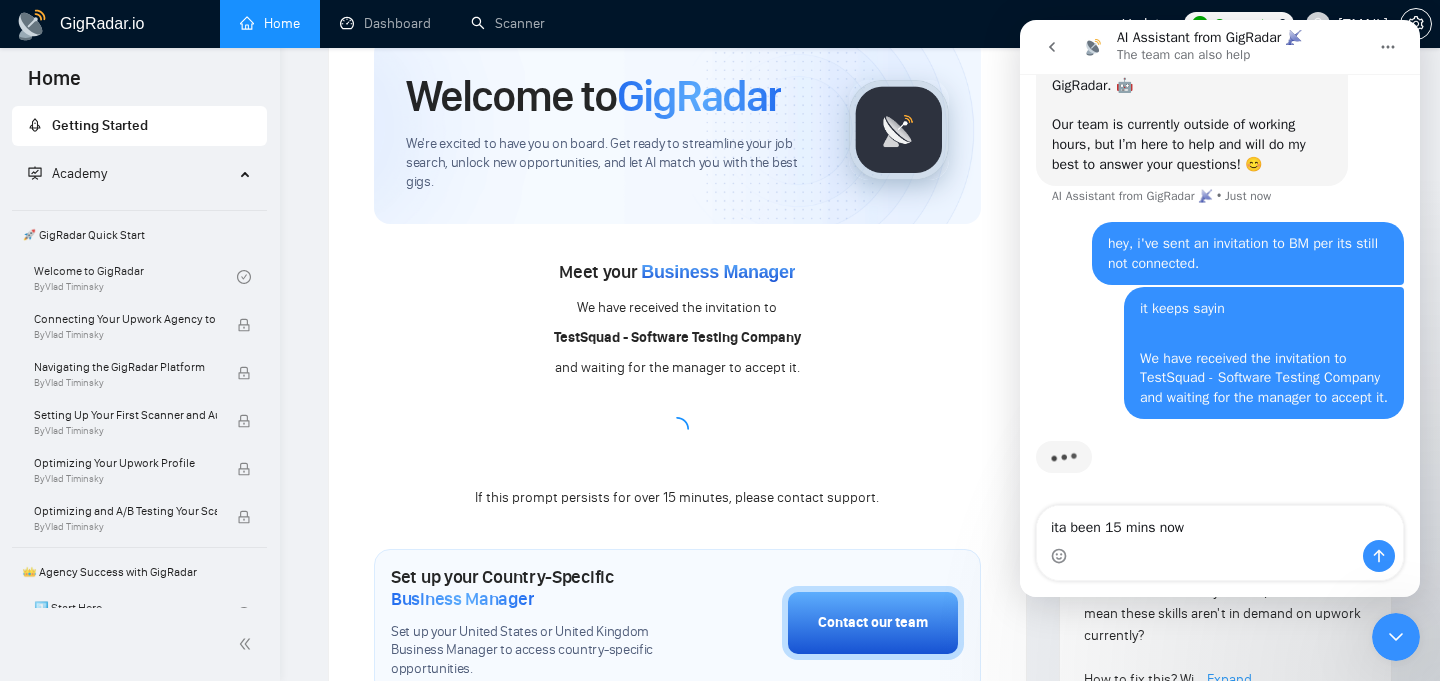 type on "ita been 15 mins now" 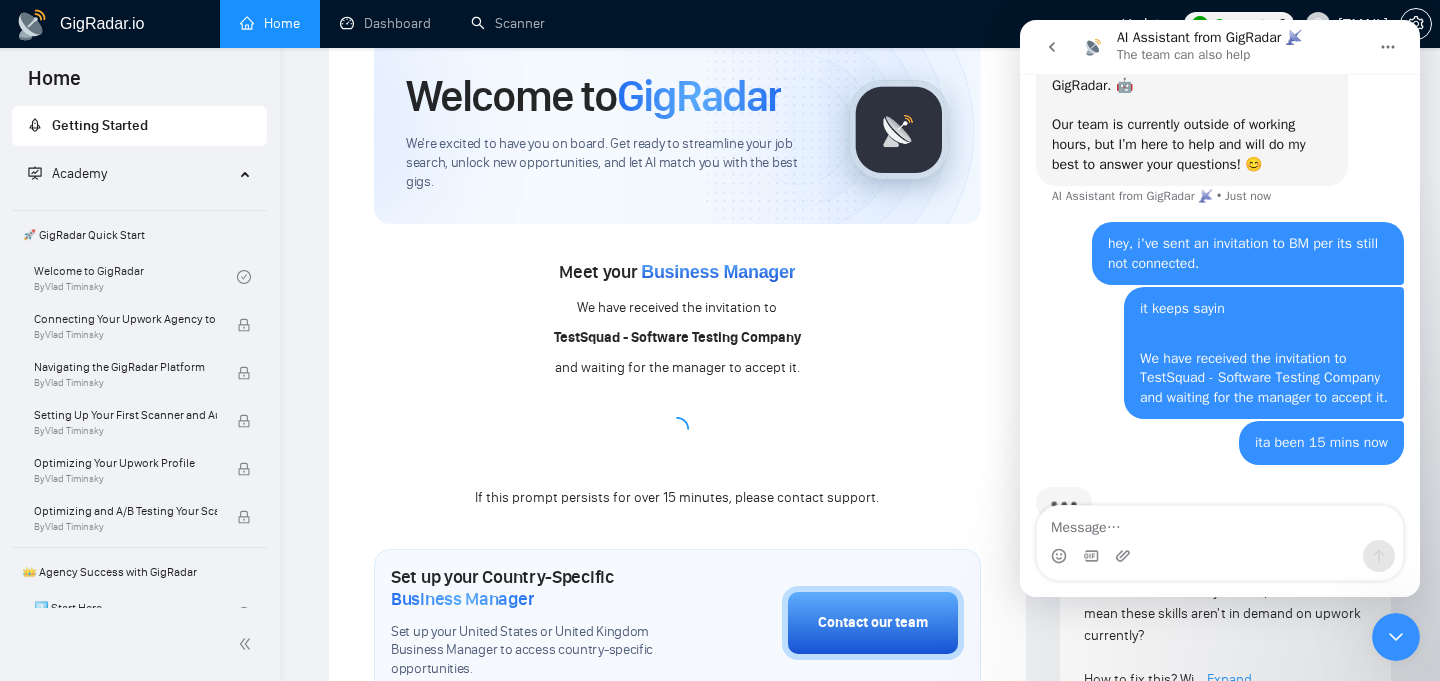 scroll, scrollTop: 119, scrollLeft: 0, axis: vertical 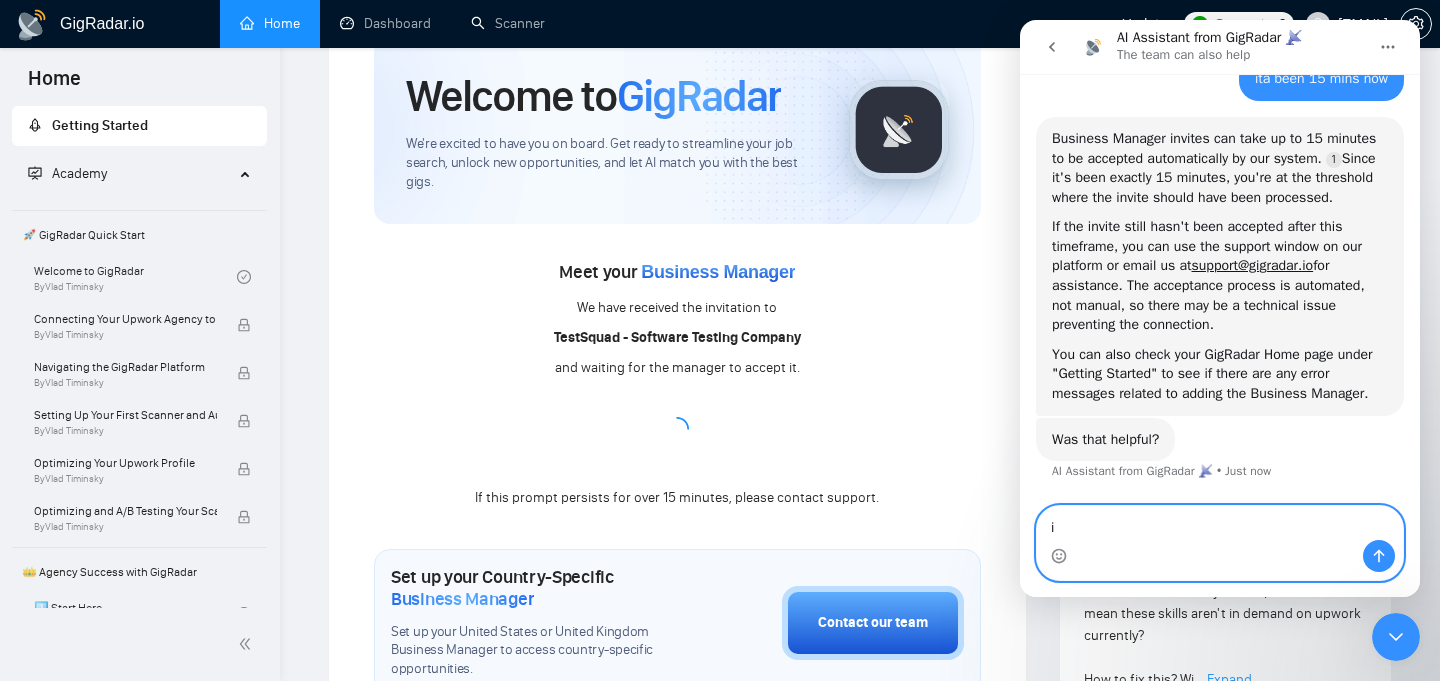 type on "i" 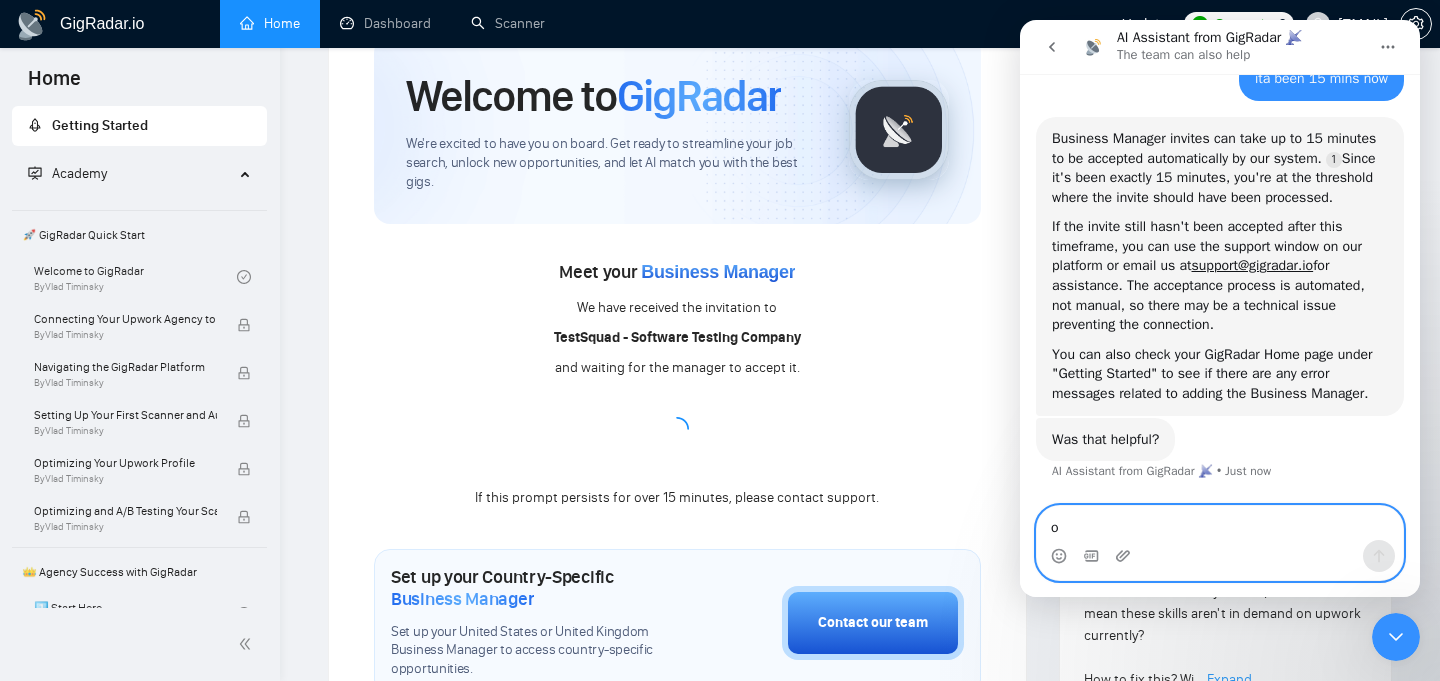 type on "ok" 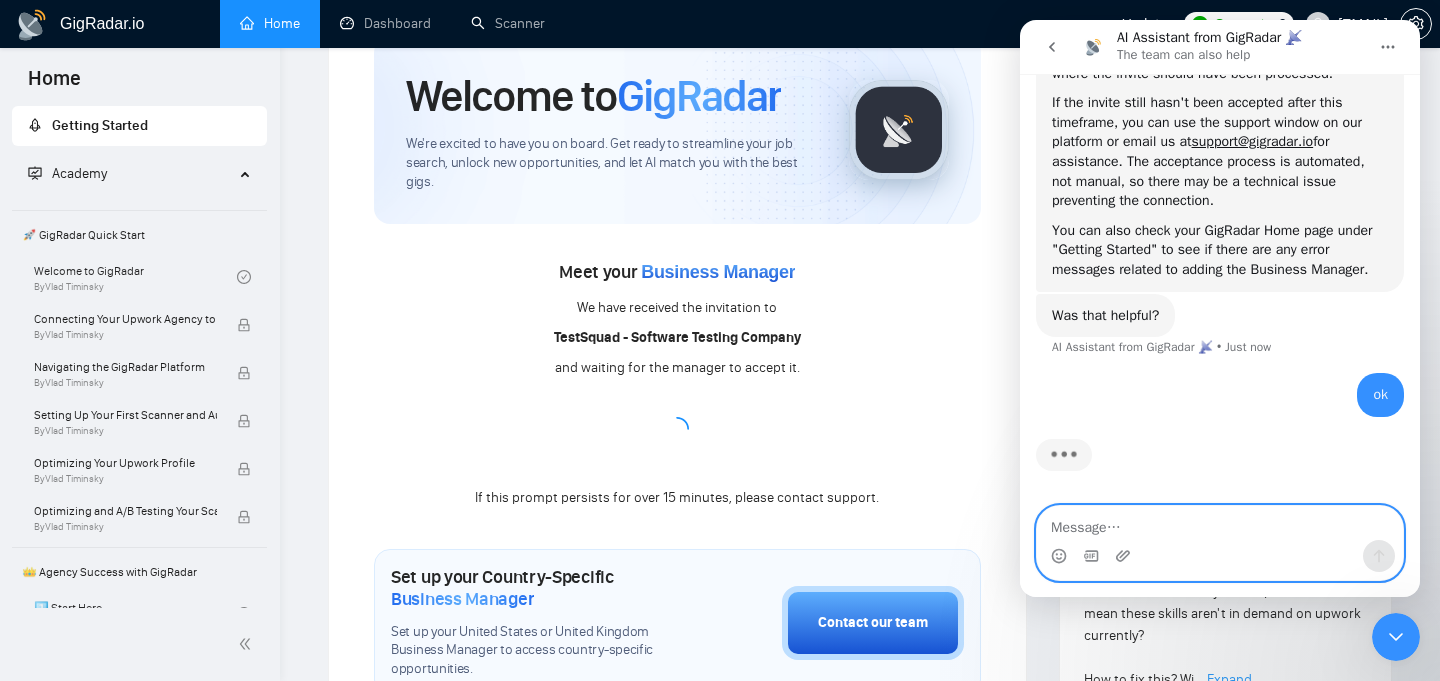 scroll, scrollTop: 558, scrollLeft: 0, axis: vertical 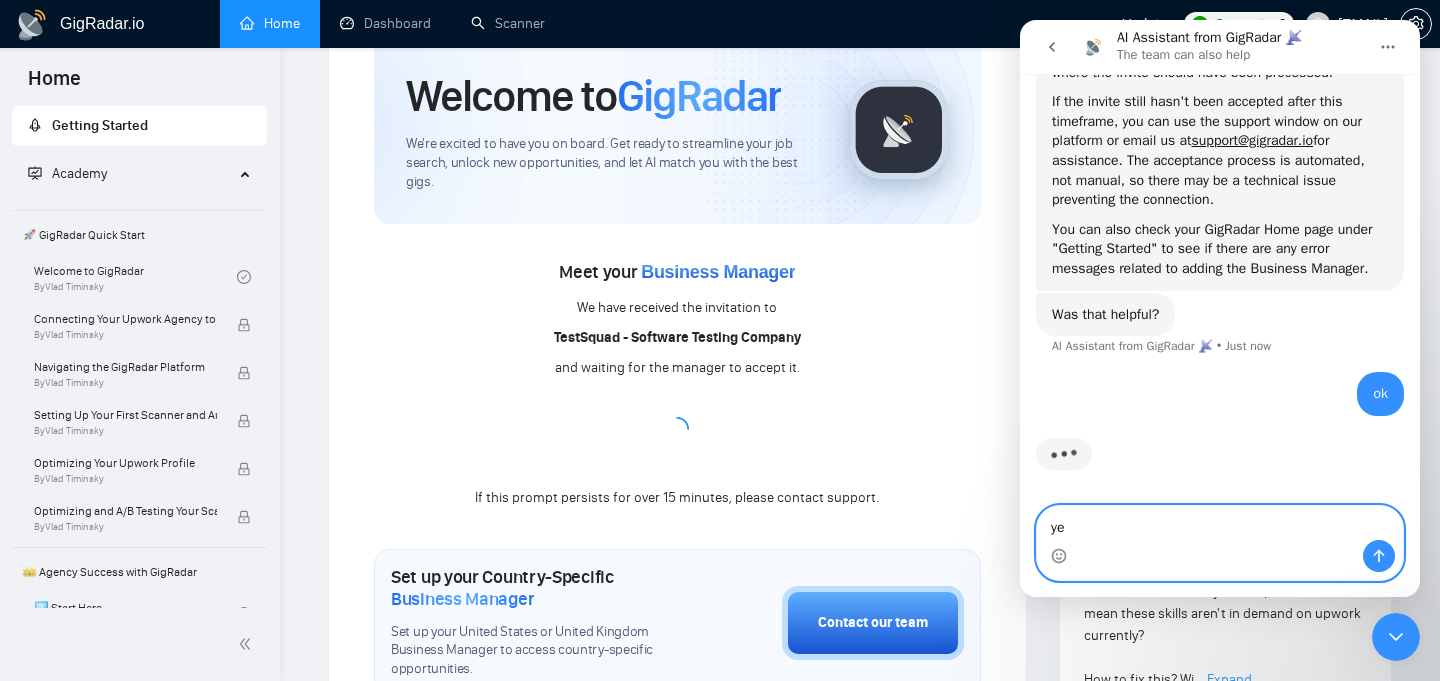 type on "yep" 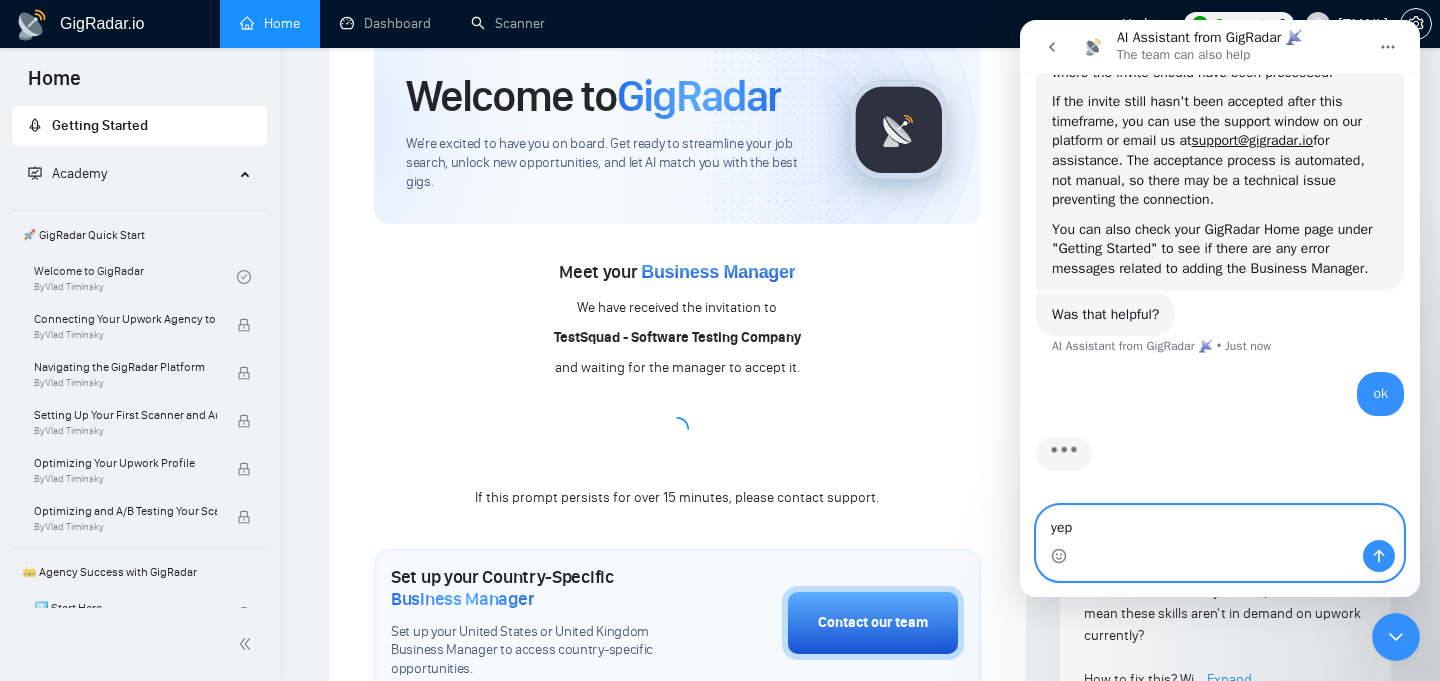 type 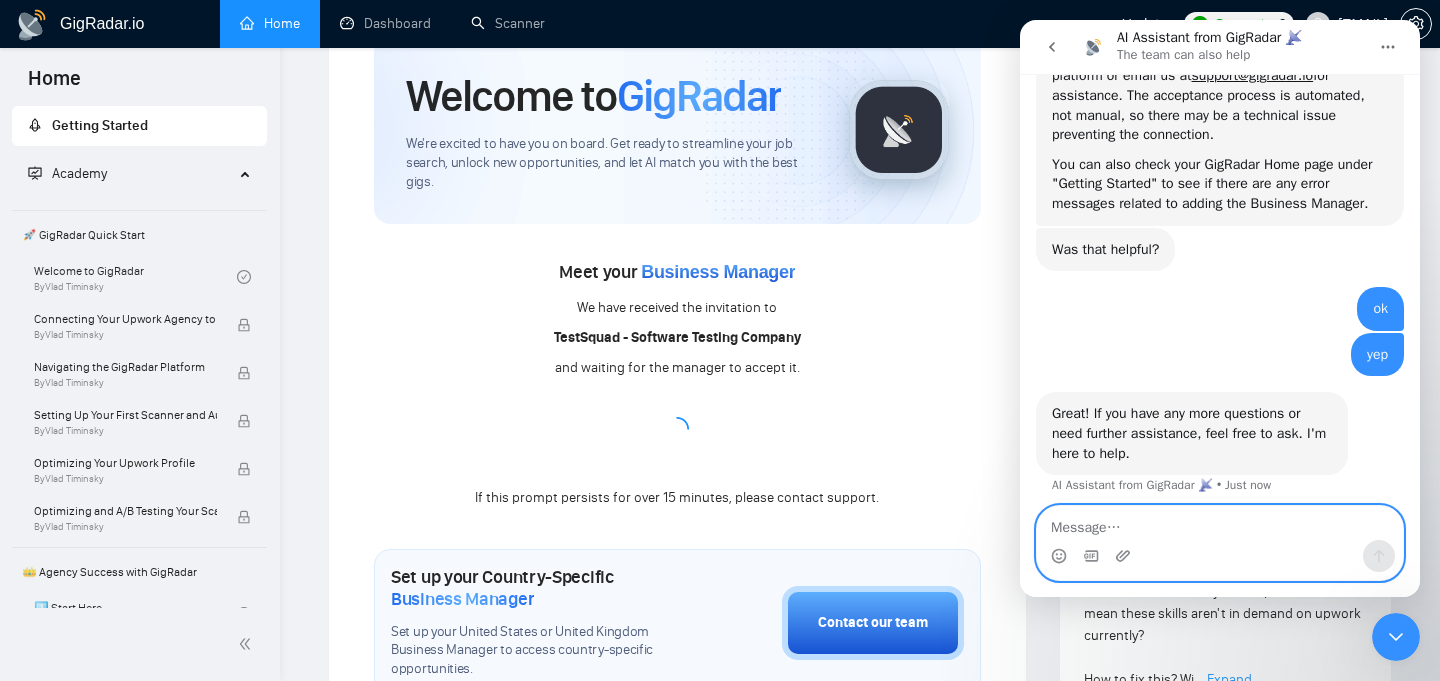 scroll, scrollTop: 638, scrollLeft: 0, axis: vertical 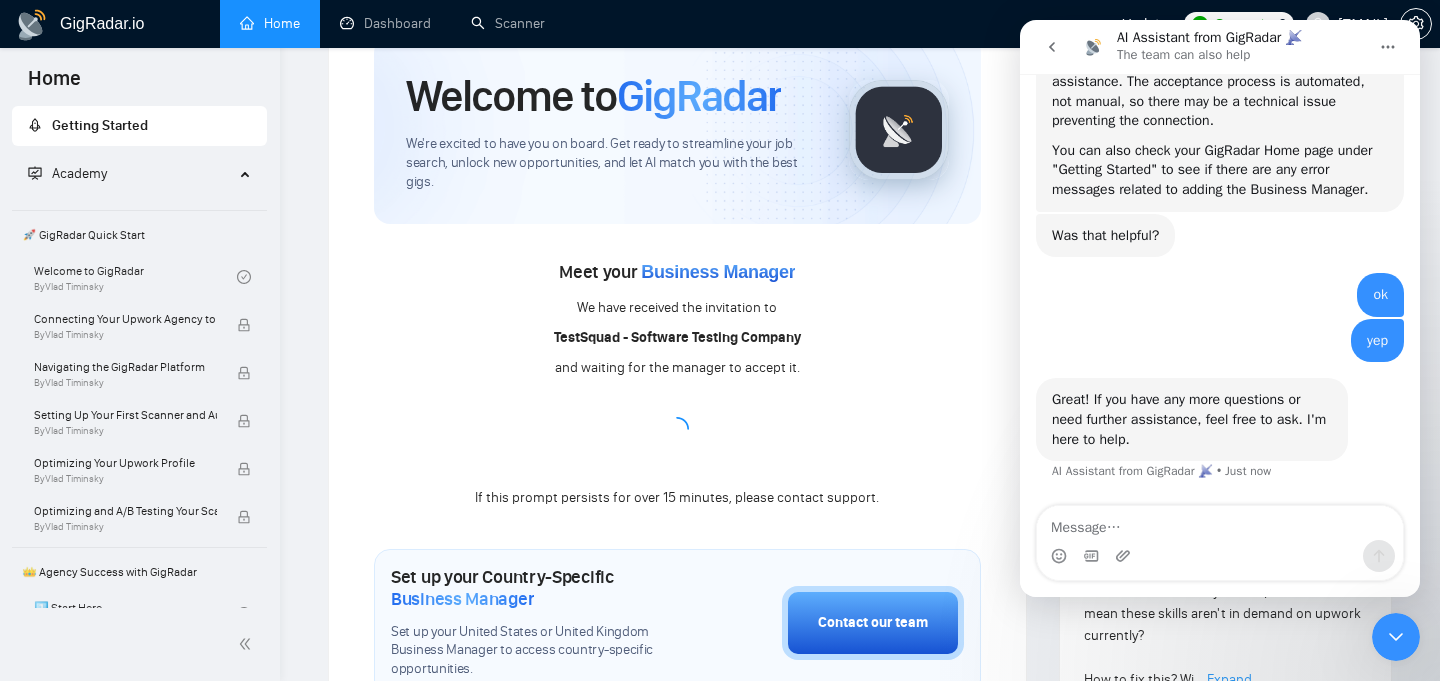 click 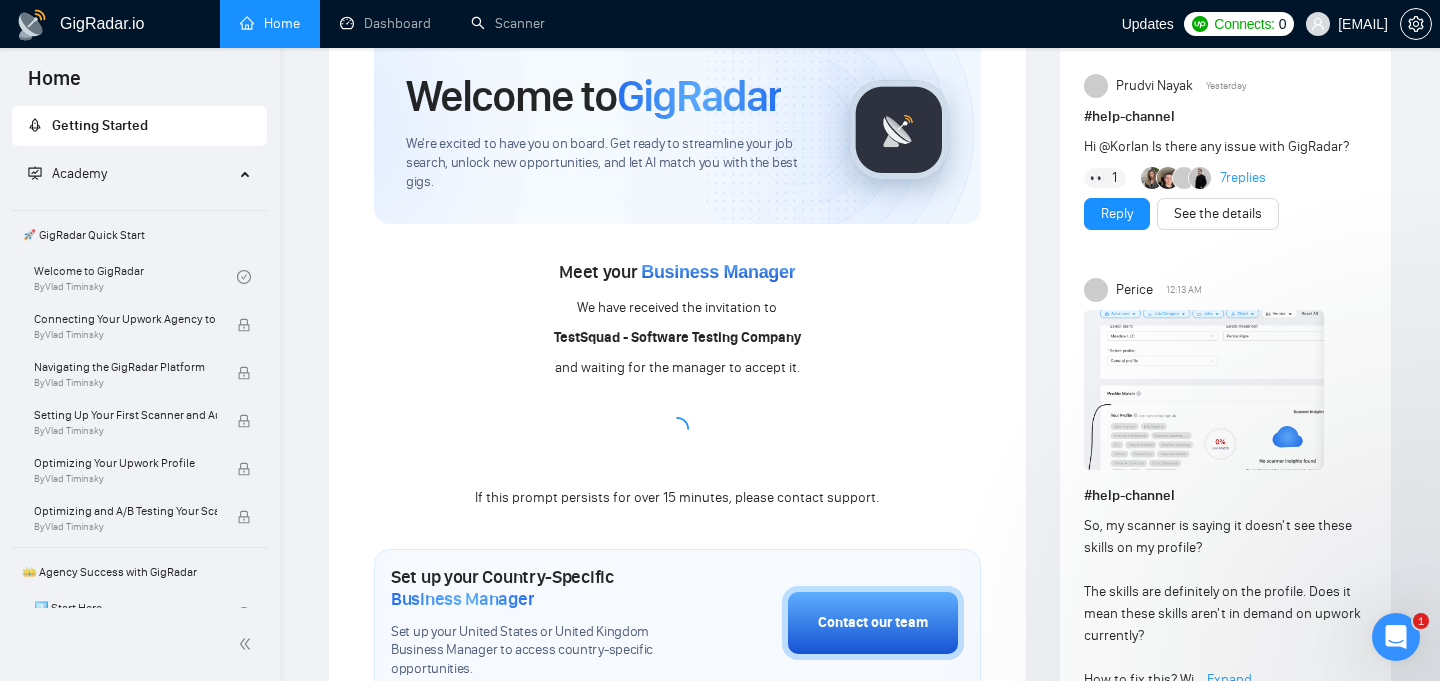 scroll, scrollTop: 0, scrollLeft: 0, axis: both 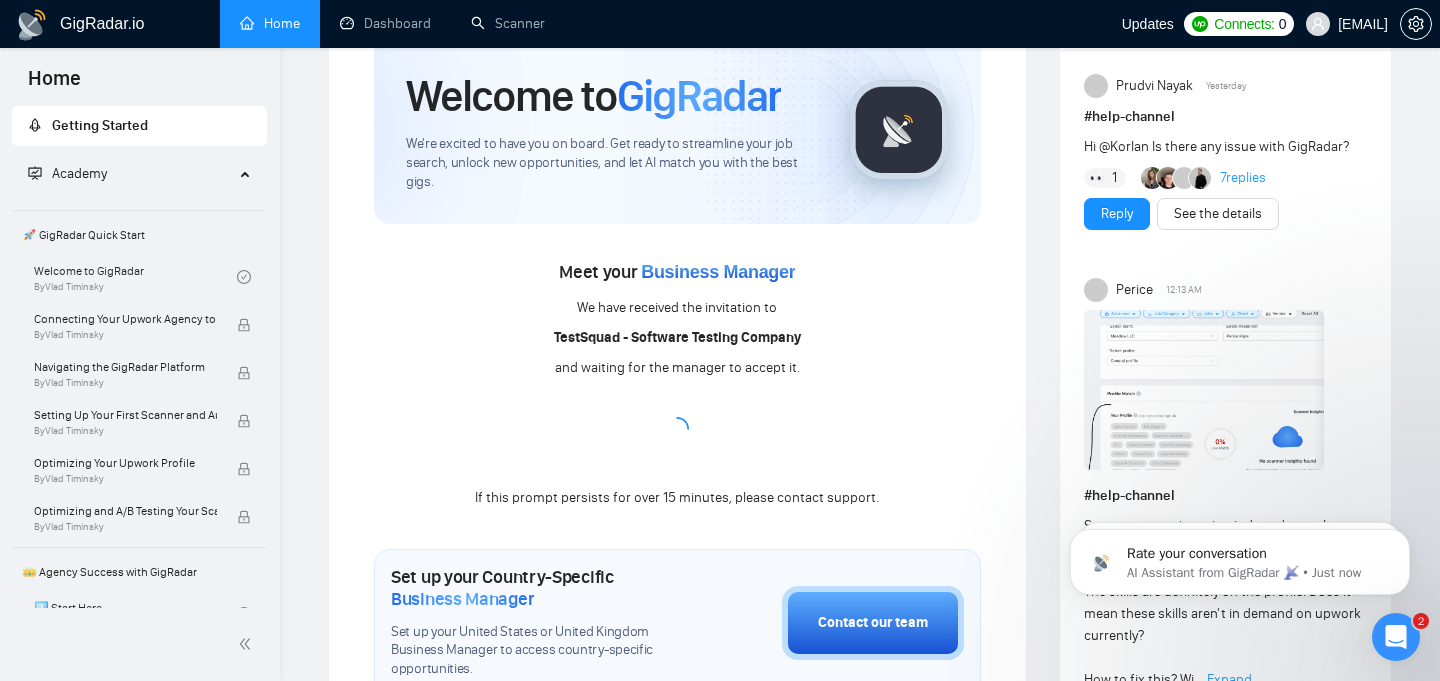 click on "Meet your   Business Manager We have received the invitation to  TestSquad - Software Testing Company  and waiting for the manager to accept it.    If this prompt persists for over 15 minutes, please contact support." at bounding box center (677, 383) 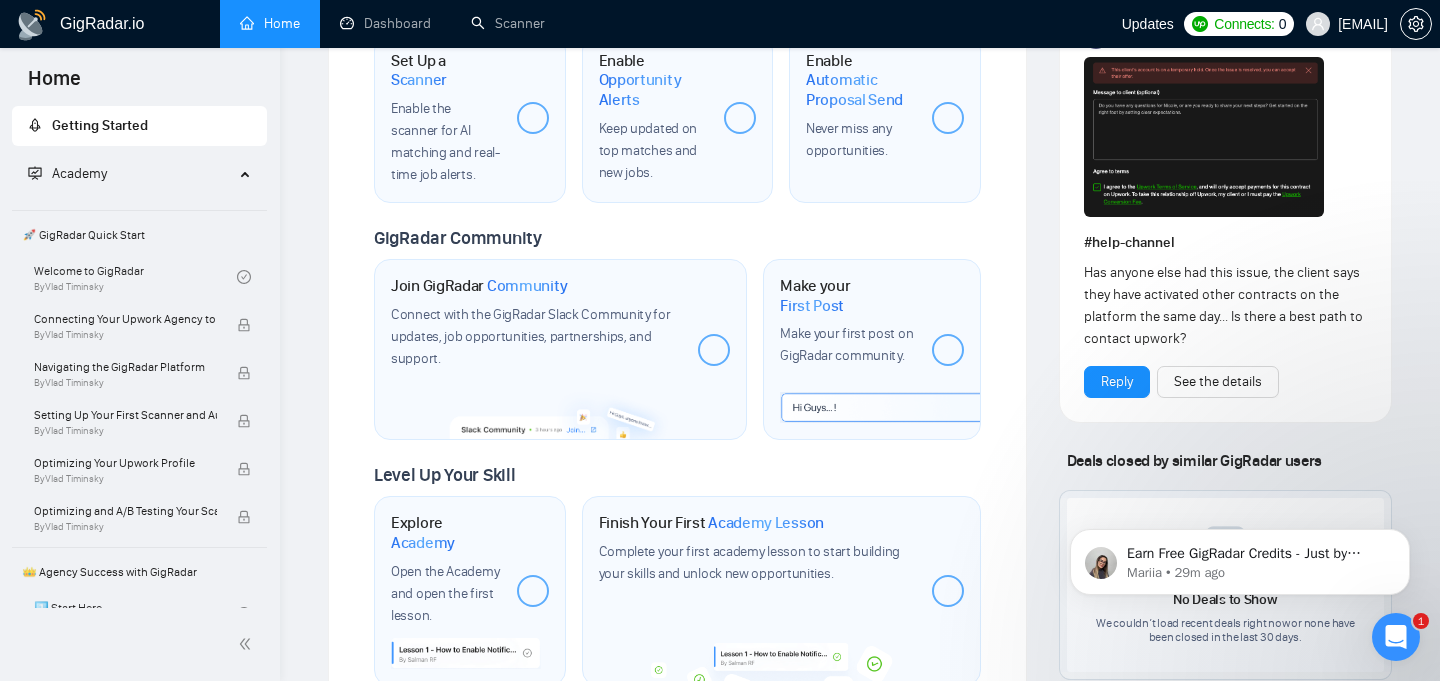 scroll, scrollTop: 1236, scrollLeft: 0, axis: vertical 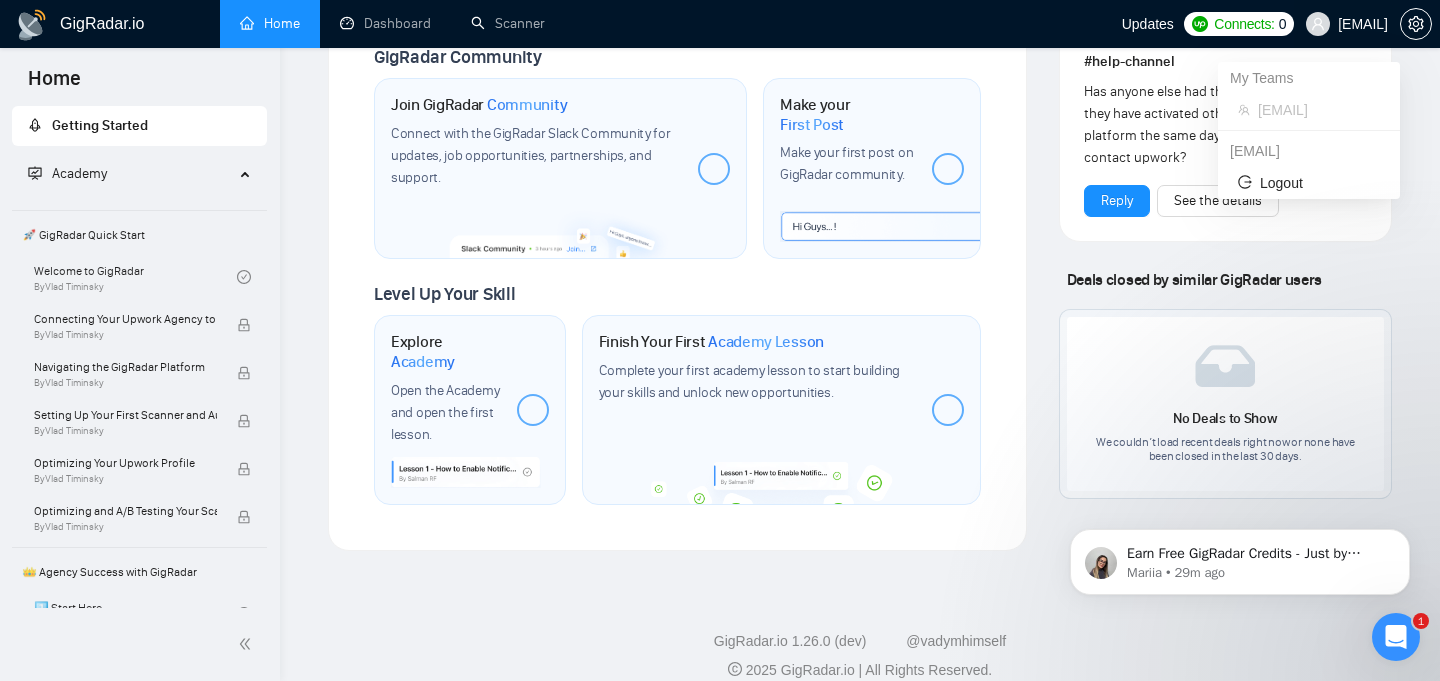 click on "[EMAIL]" at bounding box center [1363, 24] 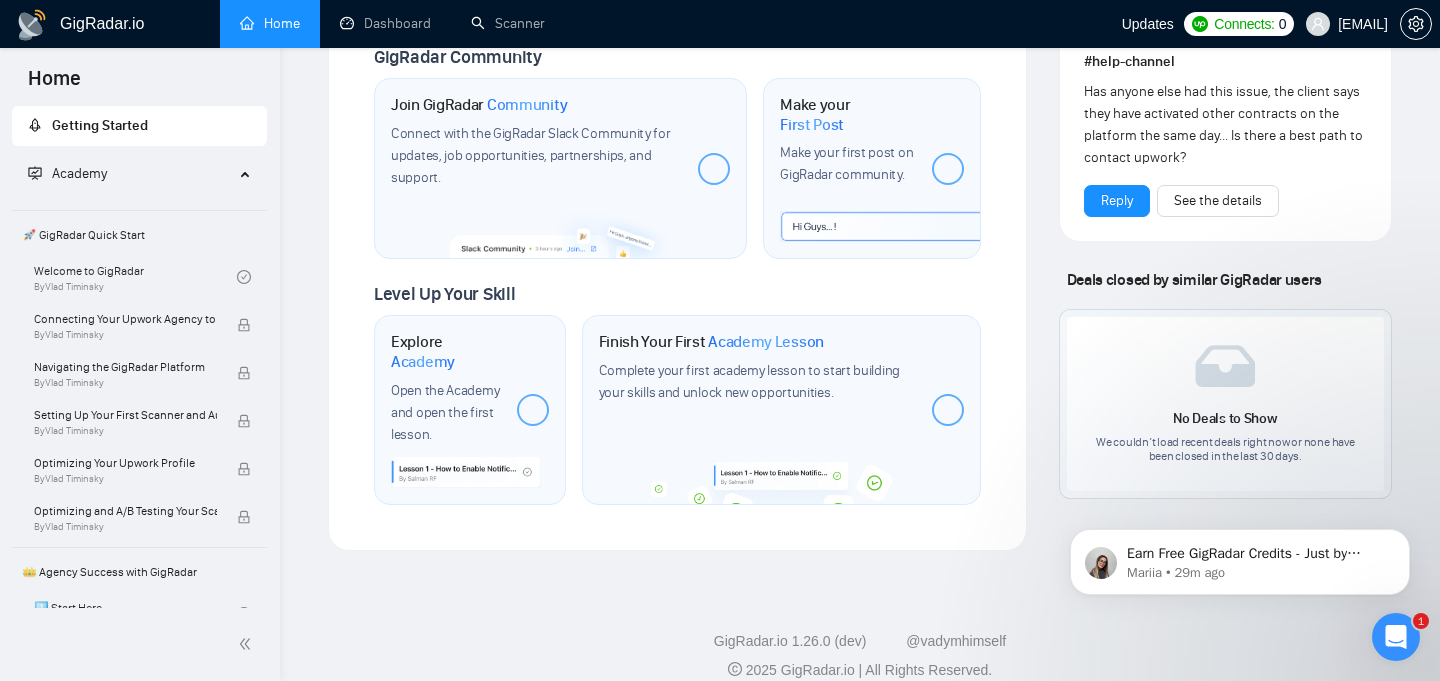click on "Home Dashboard Scanner" at bounding box center (628, 24) 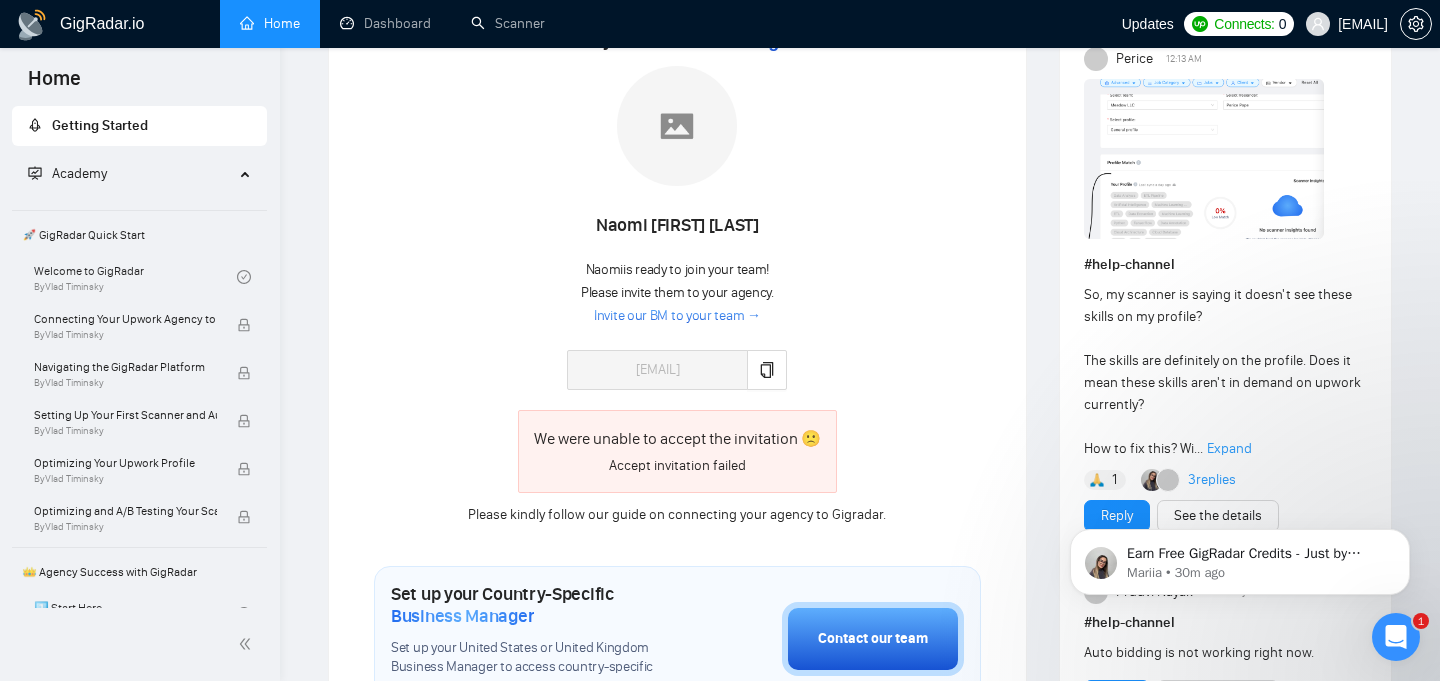 scroll, scrollTop: 0, scrollLeft: 0, axis: both 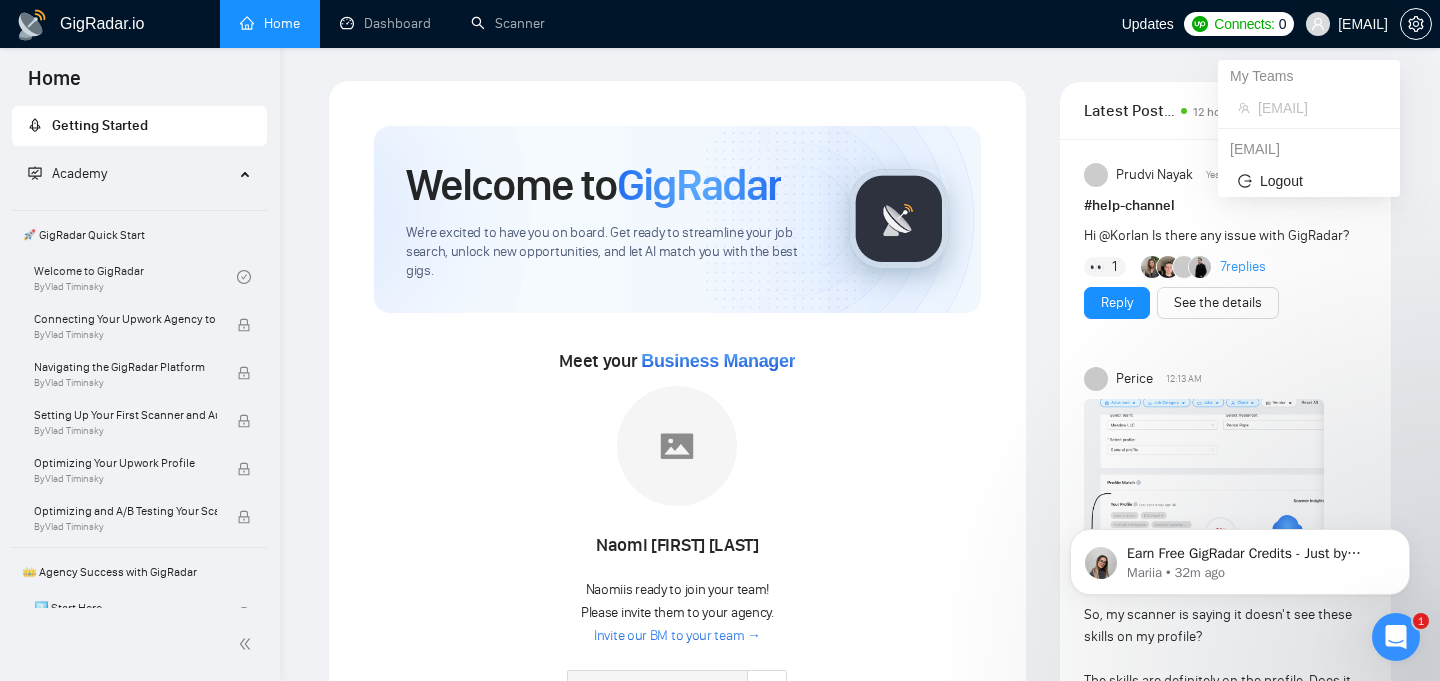 click on "[EMAIL]" at bounding box center (1363, 24) 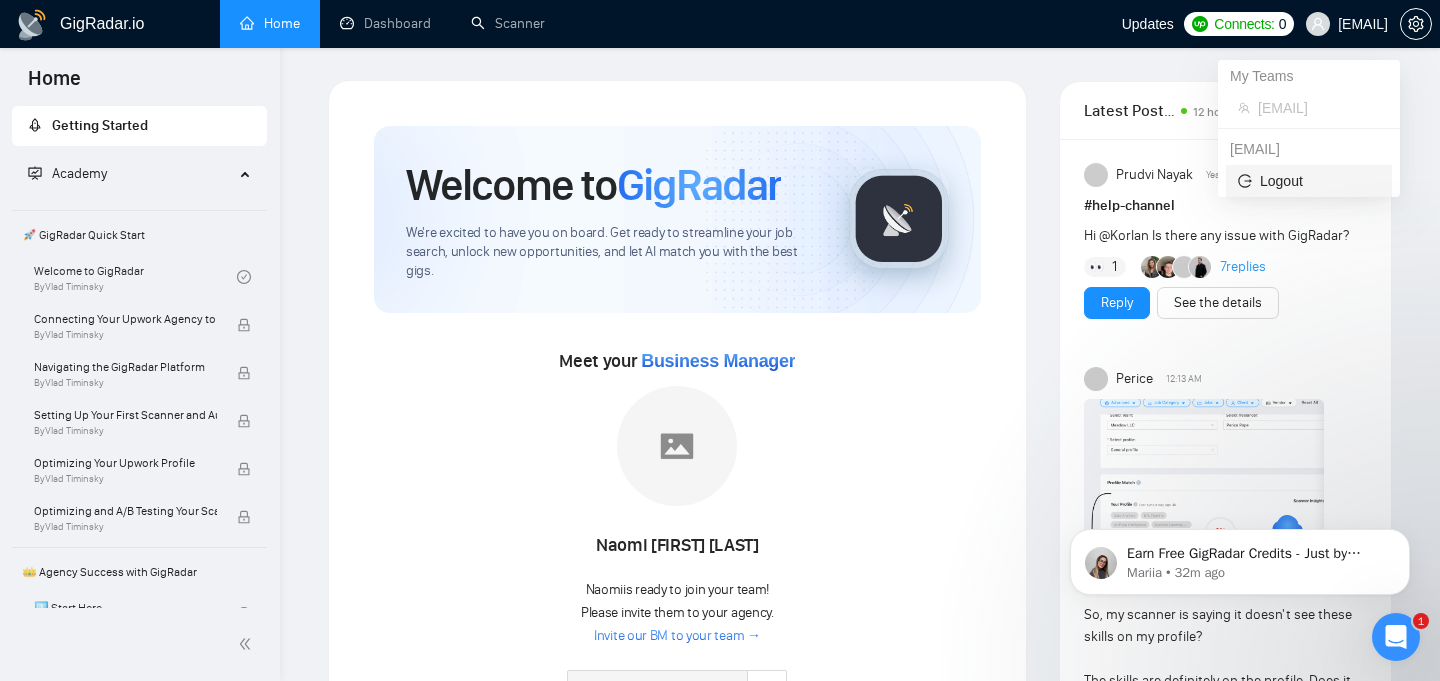 click on "Logout" at bounding box center (1309, 181) 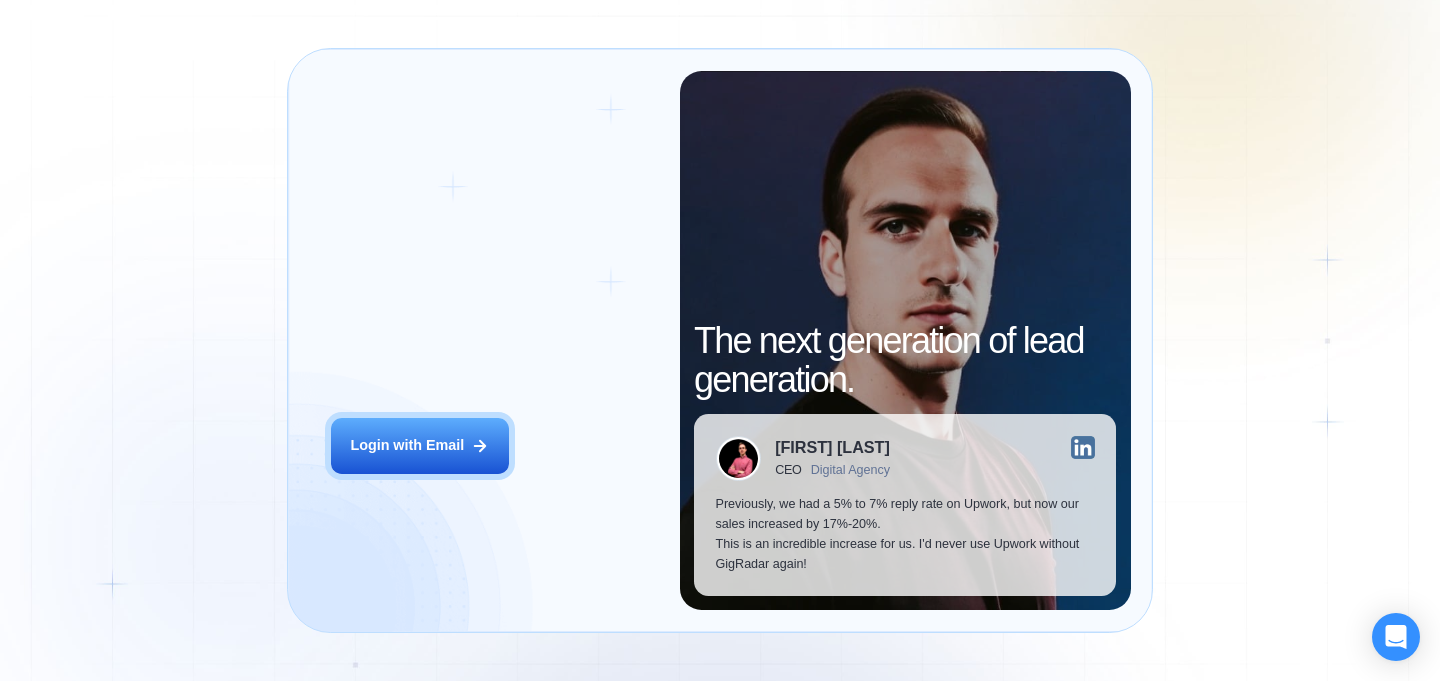 scroll, scrollTop: 0, scrollLeft: 0, axis: both 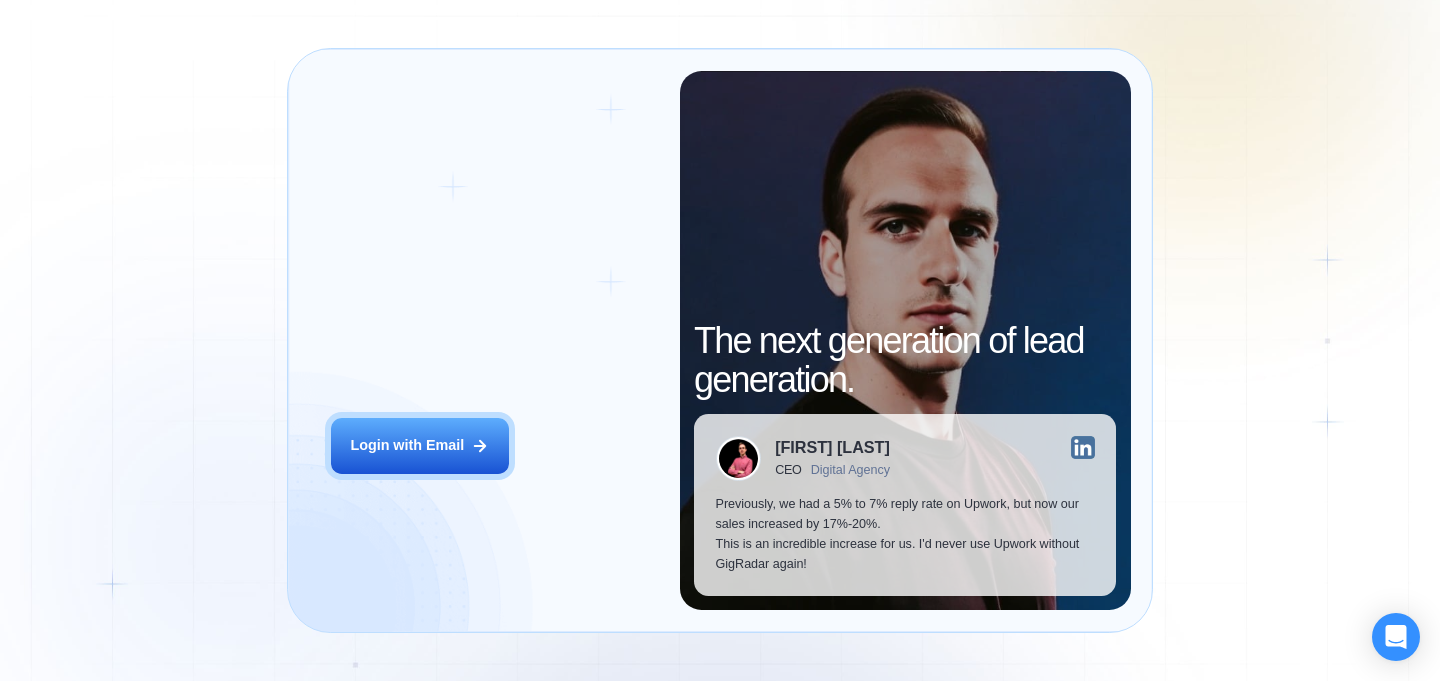 click on "Login with Email" at bounding box center (407, 446) 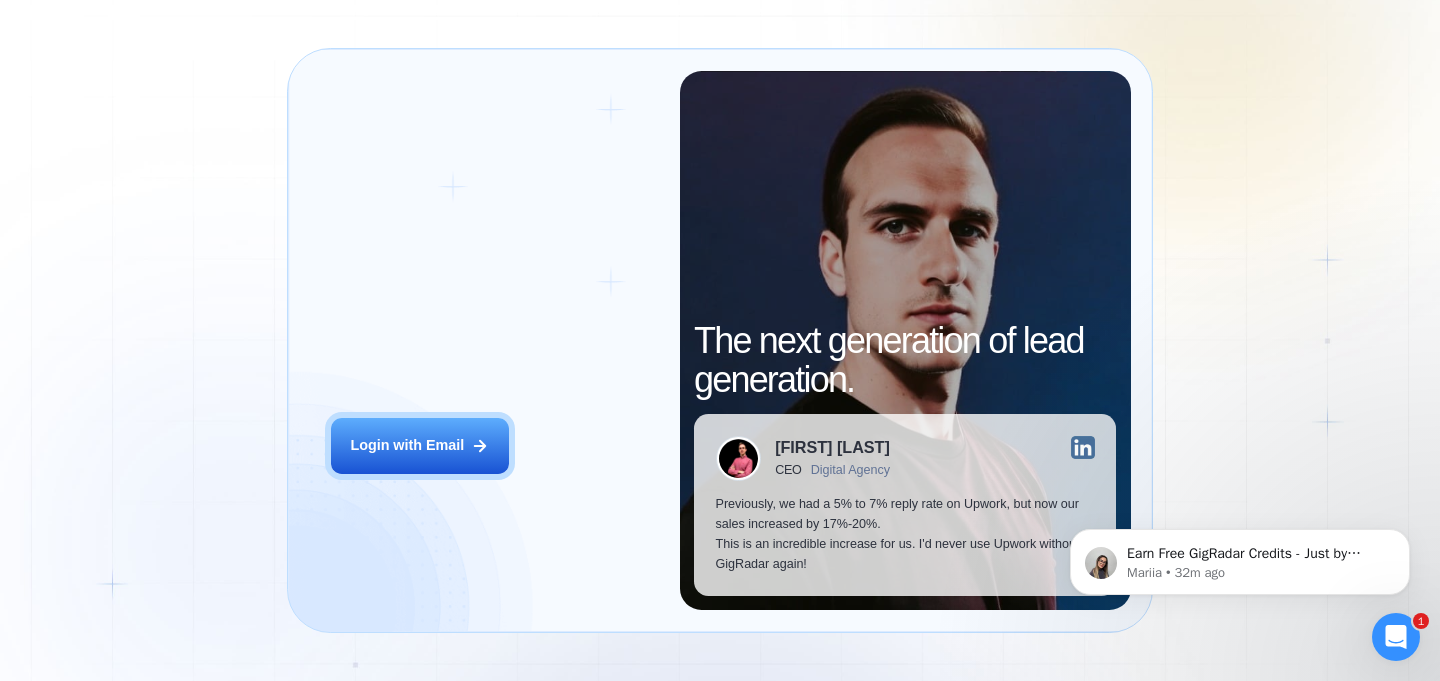 scroll, scrollTop: 0, scrollLeft: 0, axis: both 